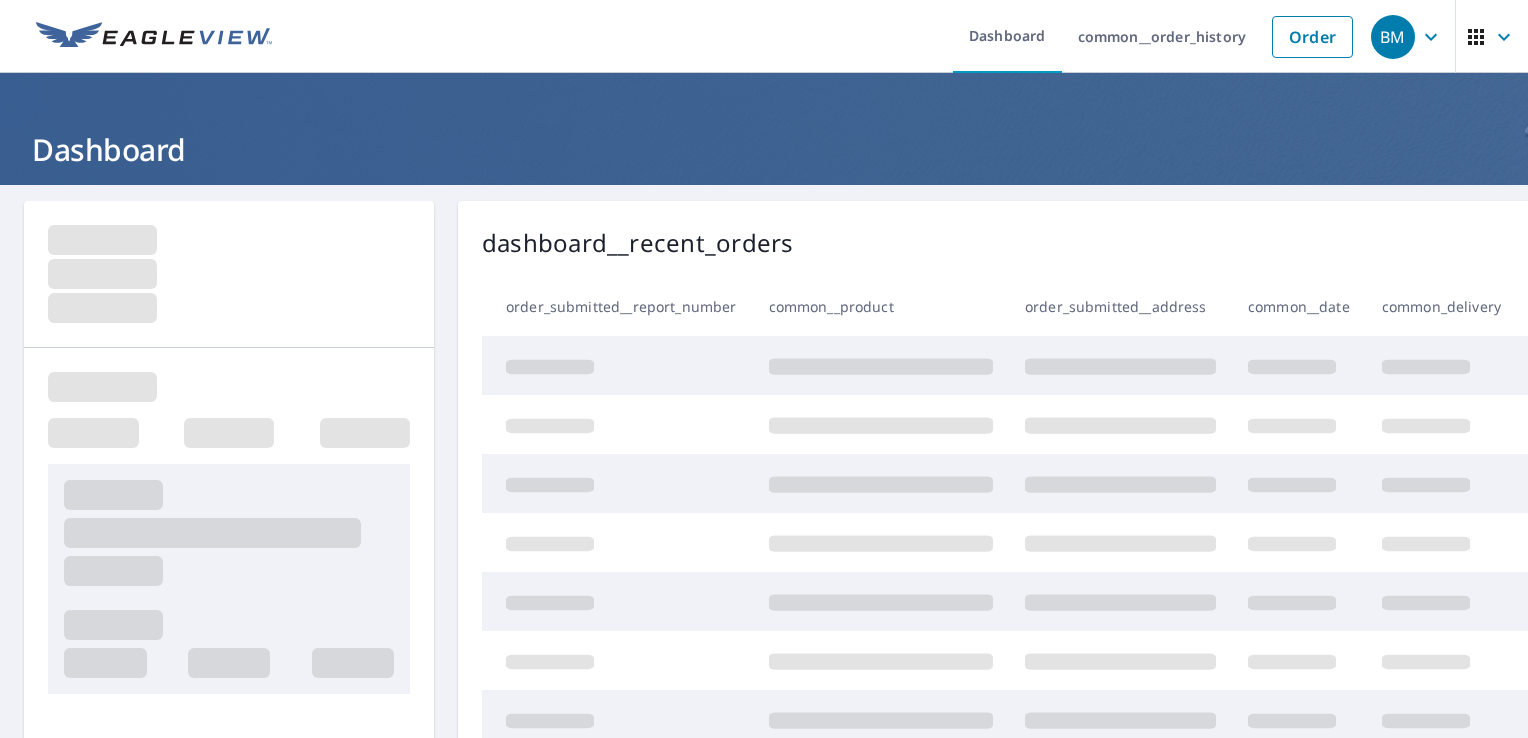 scroll, scrollTop: 0, scrollLeft: 0, axis: both 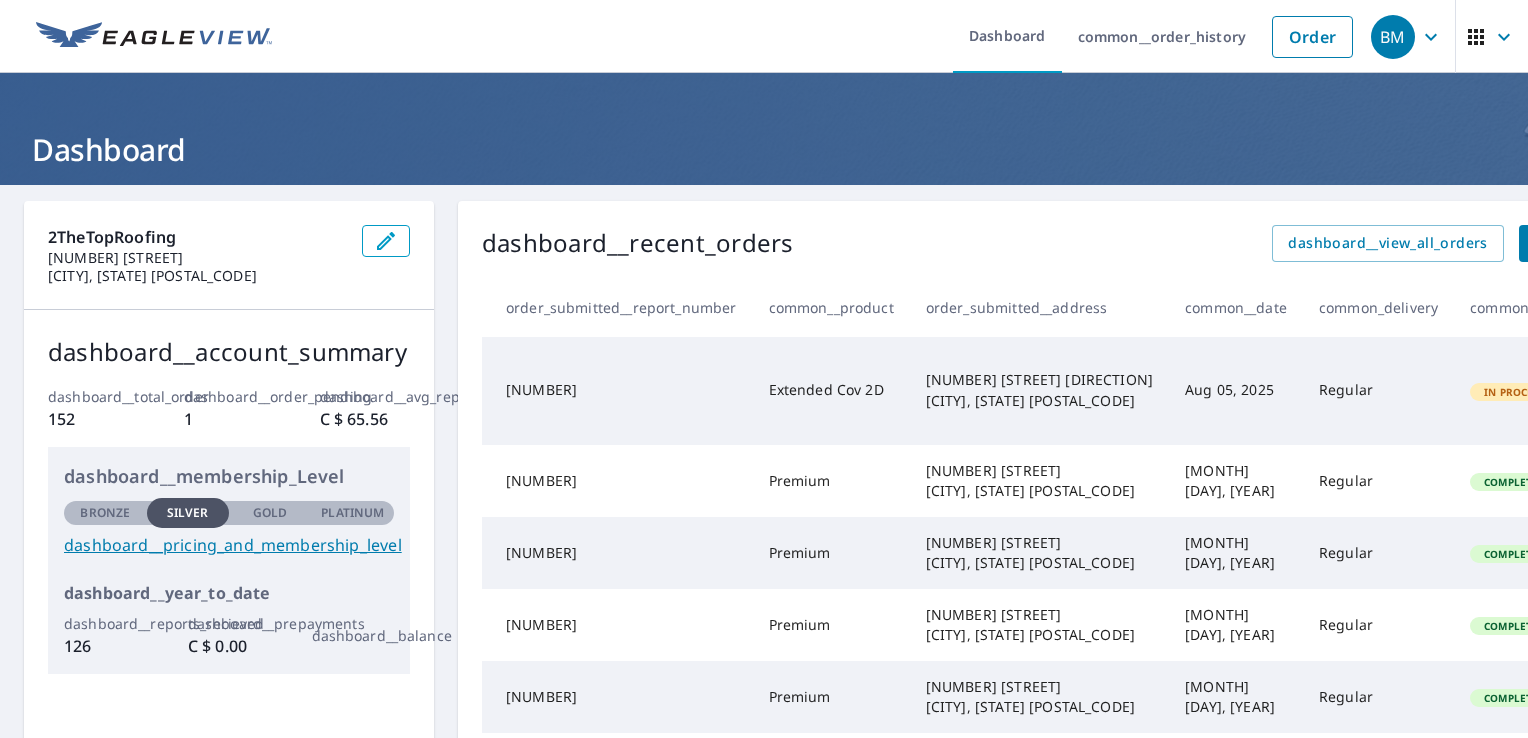 click on "dashboard__recent_orders dashboard__view_all_orders dashboard__start_new_order" at bounding box center (1119, 243) 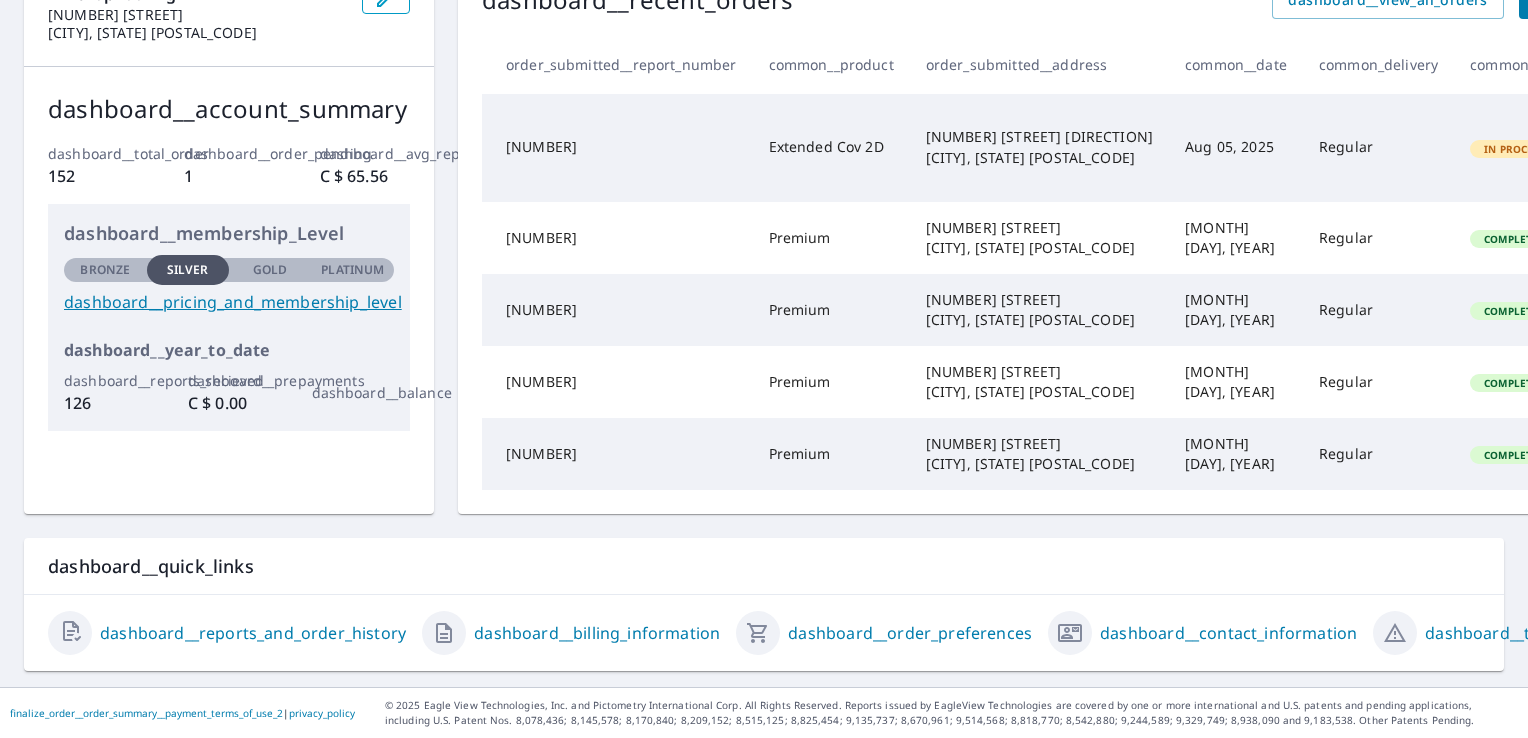scroll, scrollTop: 0, scrollLeft: 0, axis: both 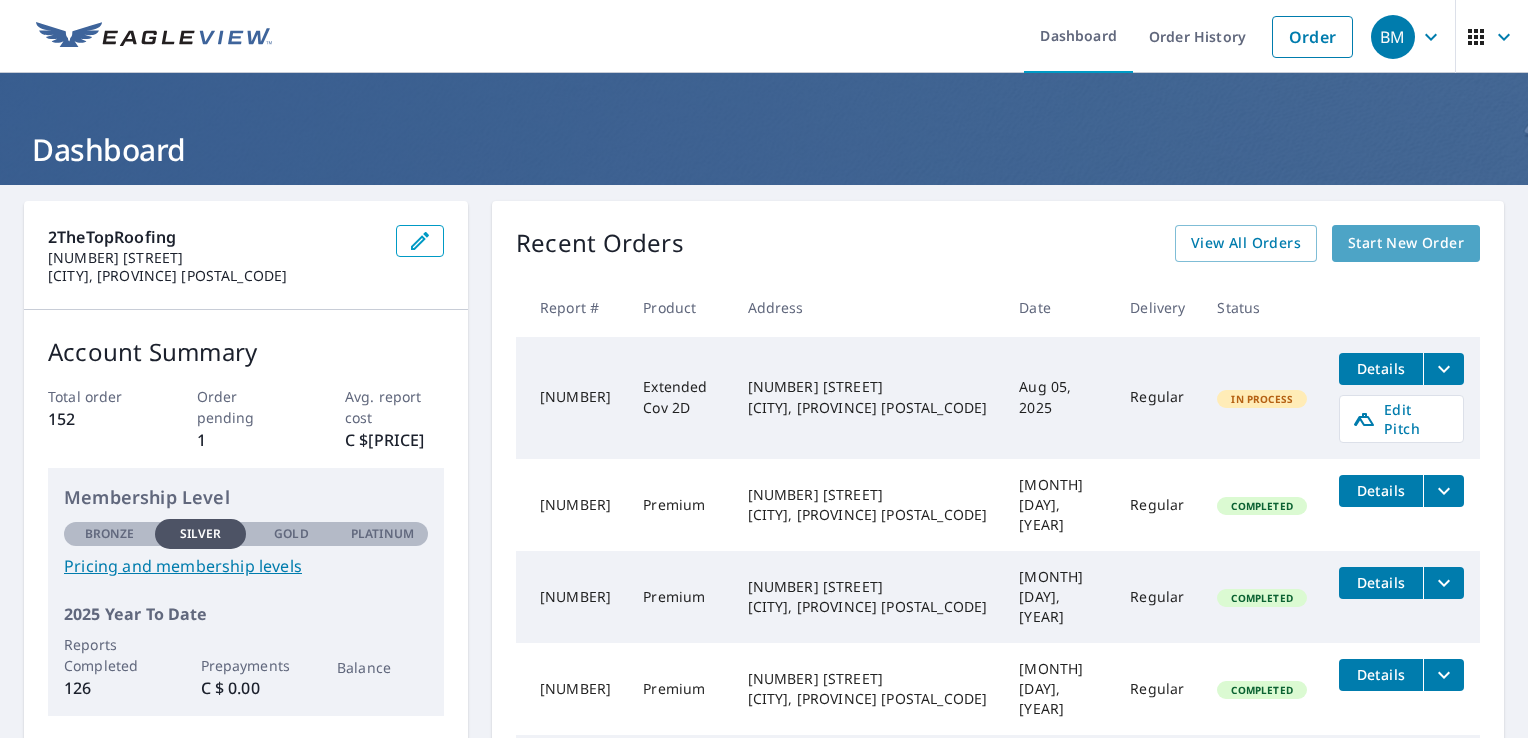 click on "Start New Order" at bounding box center [1406, 243] 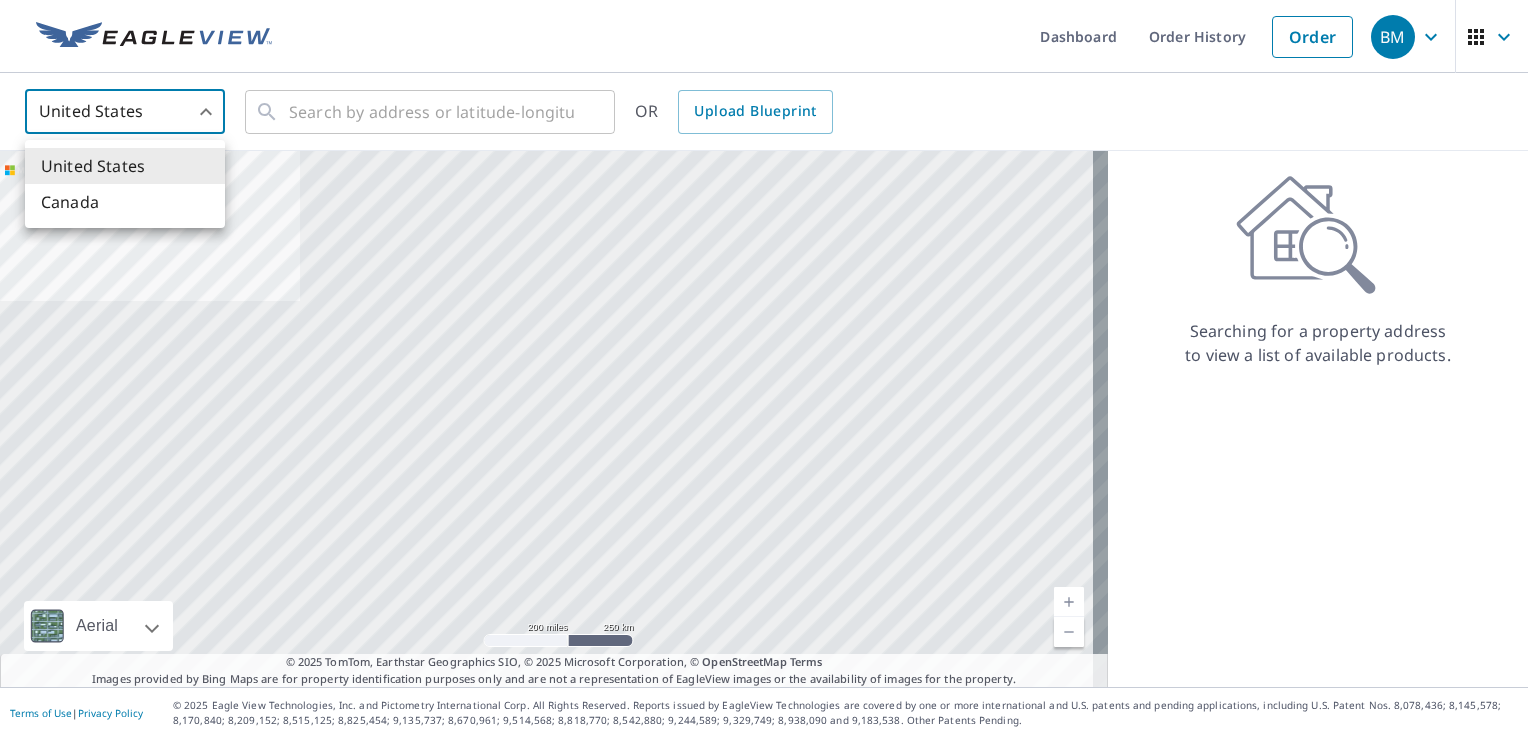 click on "[COUNTRY] [COUNTRY]
Dashboard Order History Order [CODE] [COUNTRY] ​ ​ OR Upload Blueprint Aerial Road A standard road map Aerial A detailed look from above Labels Labels [NUMBER] miles [NUMBER] km © [COPYRIGHT_YEAR] [BRAND], [BRAND]  SIO, © [COPYRIGHT_YEAR] [BRAND] Terms © [COPYRIGHT_YEAR] [BRAND], [BRAND] SIO, © [COPYRIGHT_YEAR] [BRAND], ©   [BRAND]   Terms Images provided by Bing Maps are for property identification purposes only and are not a representation of EagleView images or the availability of images for the property. Searching for a property address to view a list of available products. Terms of Use  |  Privacy Policy © [COPYRIGHT_YEAR] [BRAND], [BRAND] All Rights Reserved. Reports issued by [BRAND] are covered by   one or more international and U.S. patents and pending applications, including U.S. Patent Nos. [NUMBER]; [NUMBER]; [NUMBER]; [NUMBER];
[COUNTRY] [COUNTRY]" at bounding box center [764, 369] 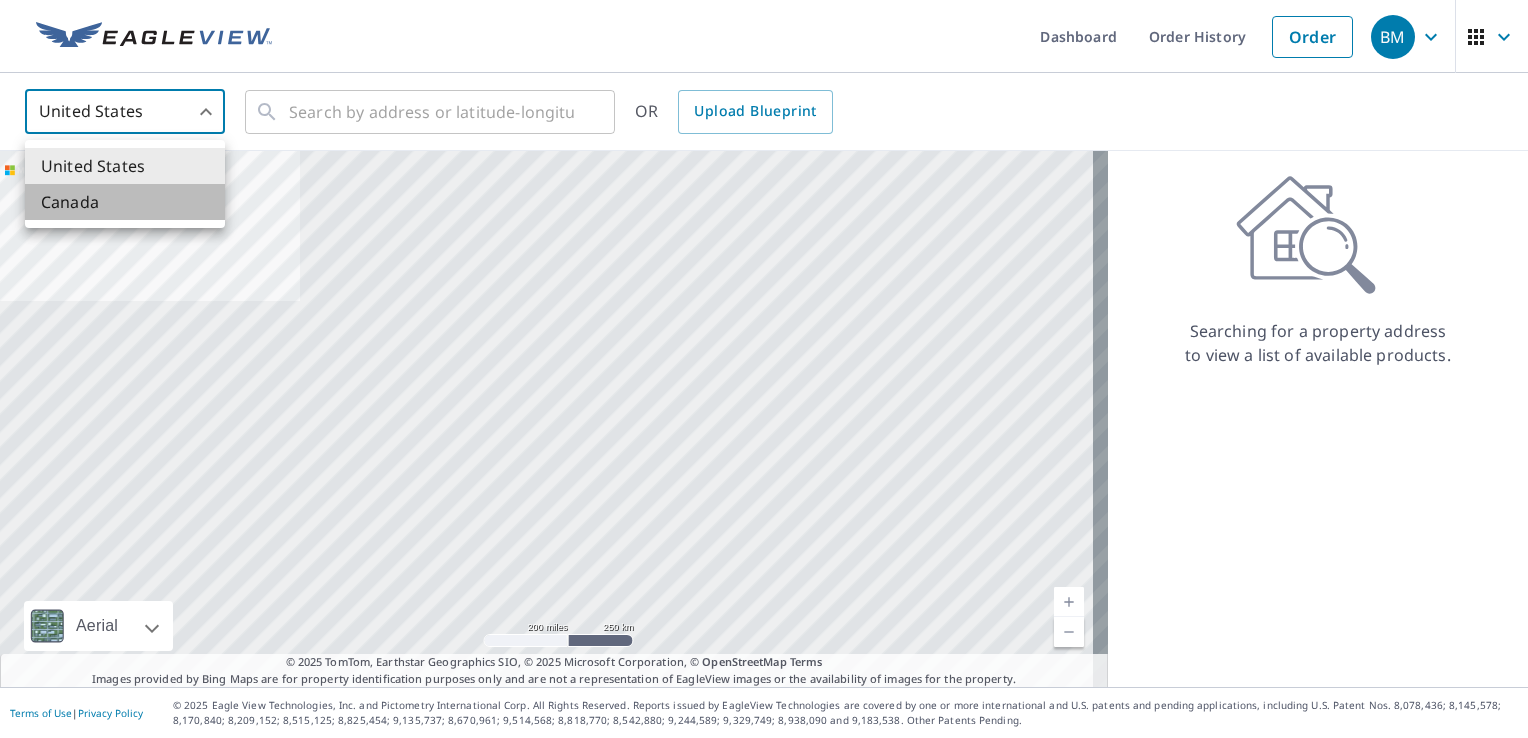 click on "Canada" at bounding box center (125, 202) 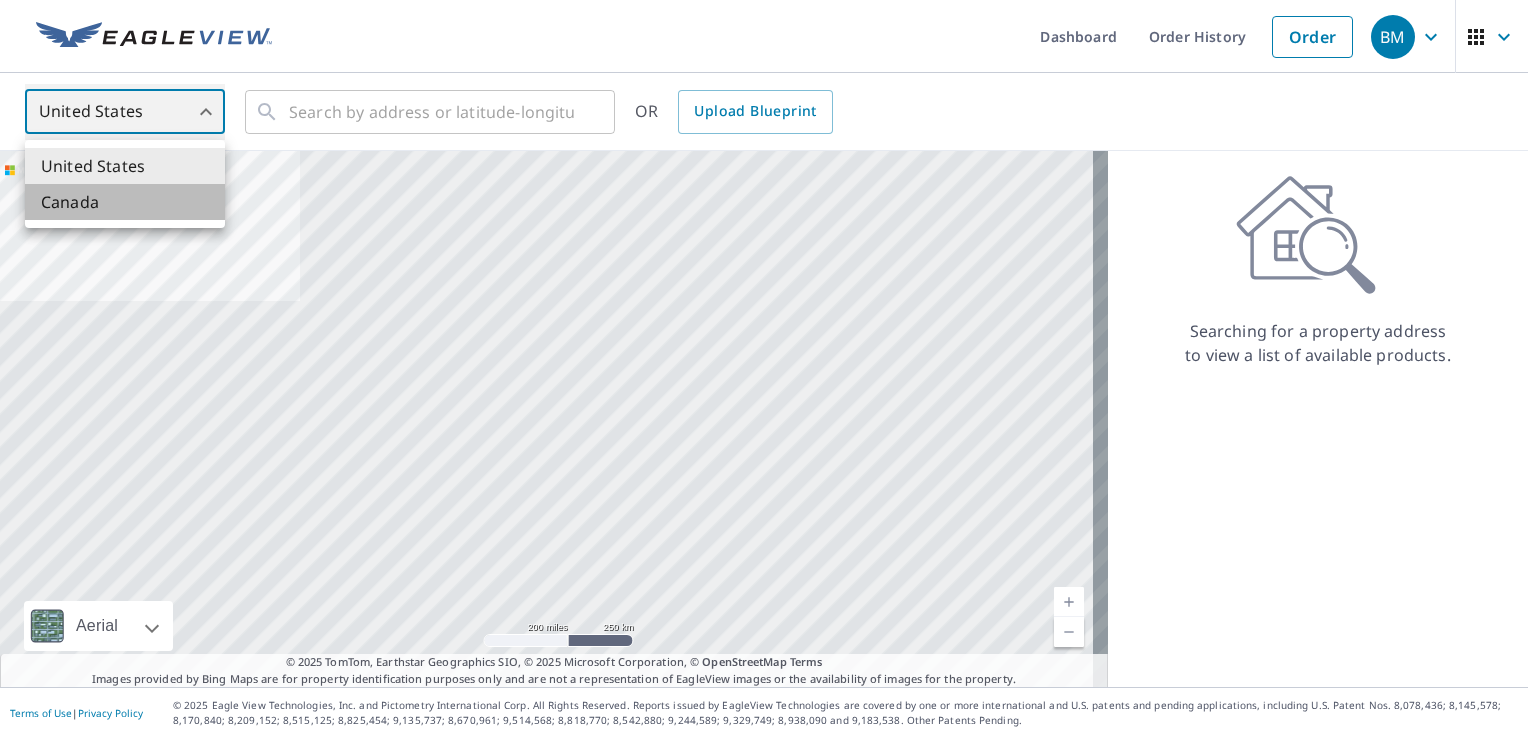 type on "[COUNTRY]" 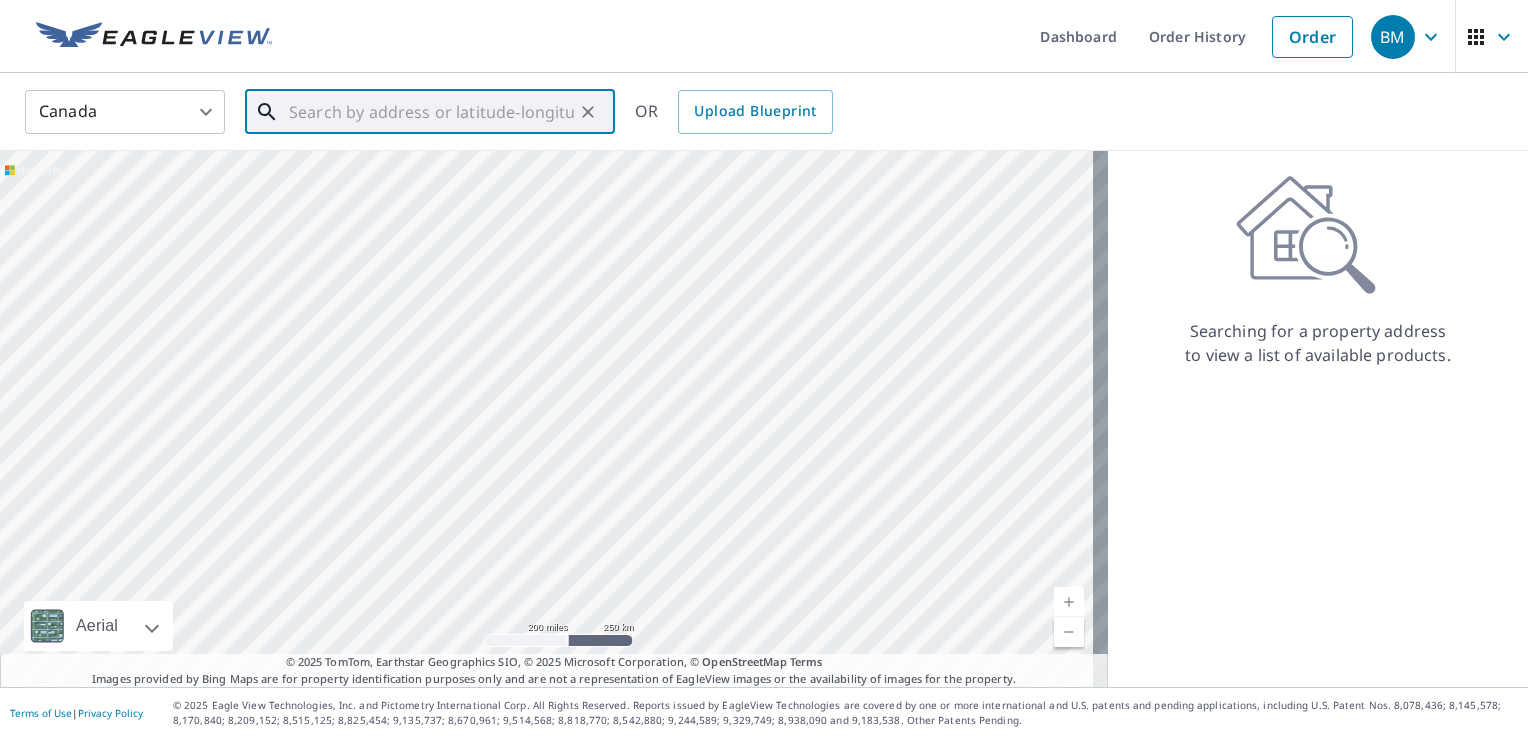 click at bounding box center (431, 112) 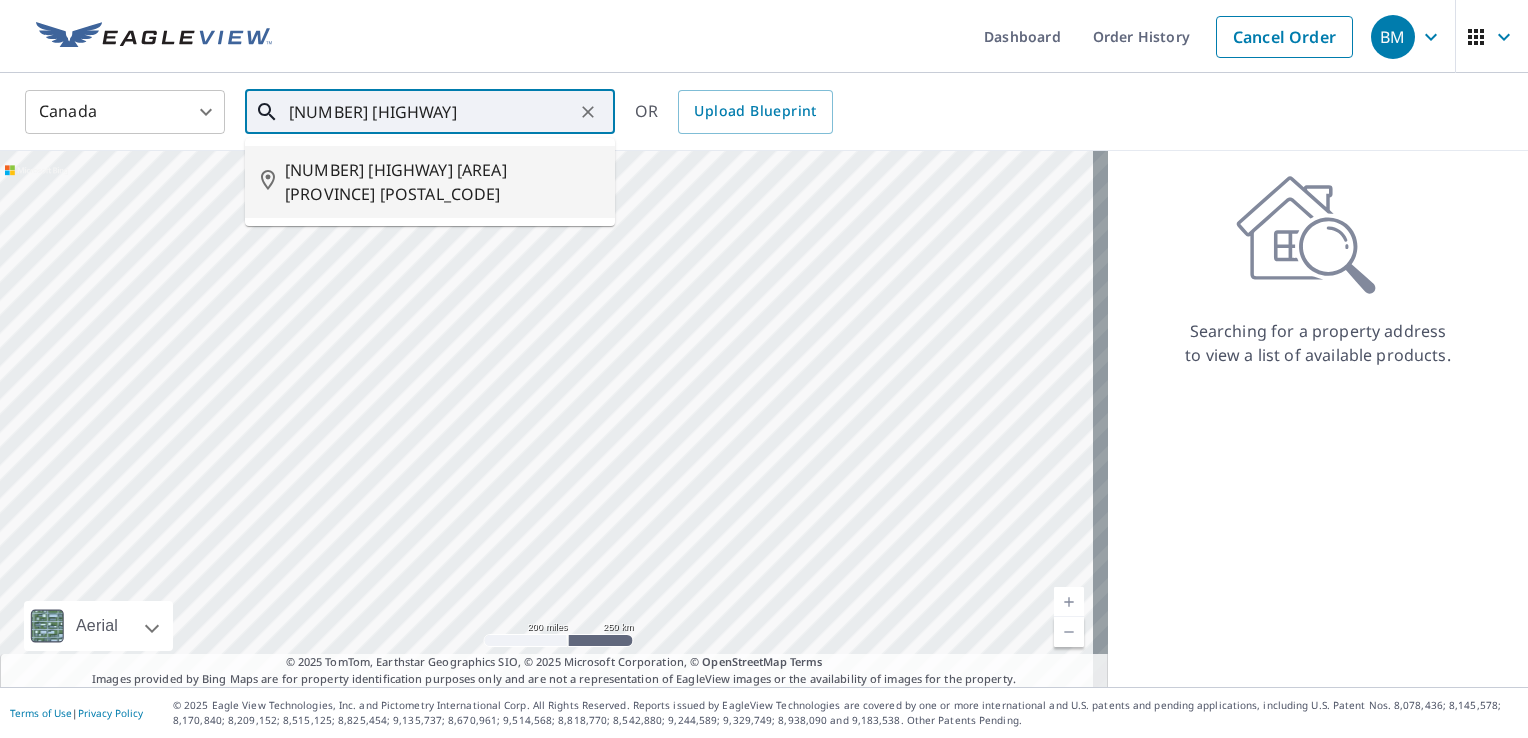 click on "[NUMBER] [HIGHWAY] [AREA] [PROVINCE] [POSTAL_CODE]" at bounding box center (442, 182) 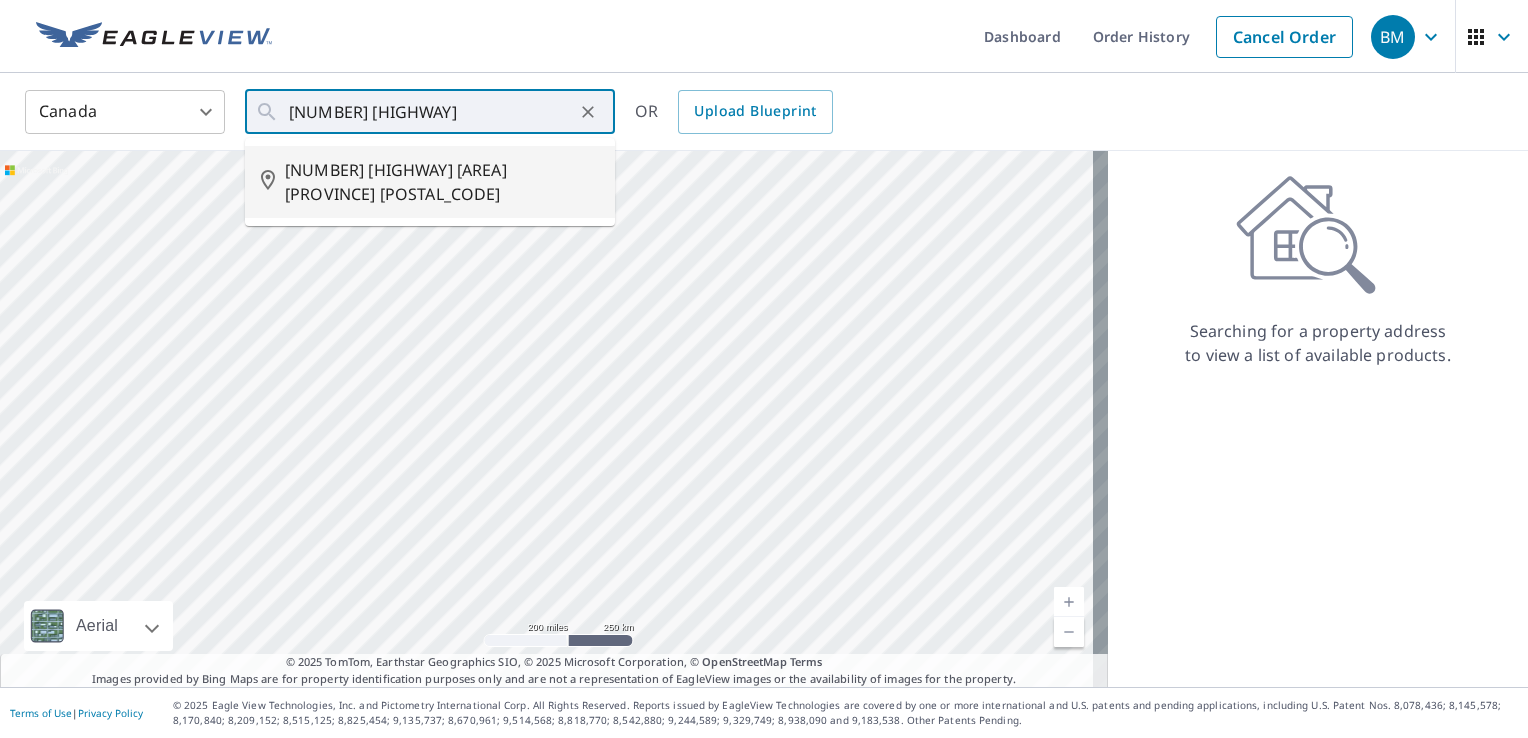 type on "[NUMBER] [HIGHWAY] [AREA] [PROVINCE] [POSTAL_CODE]" 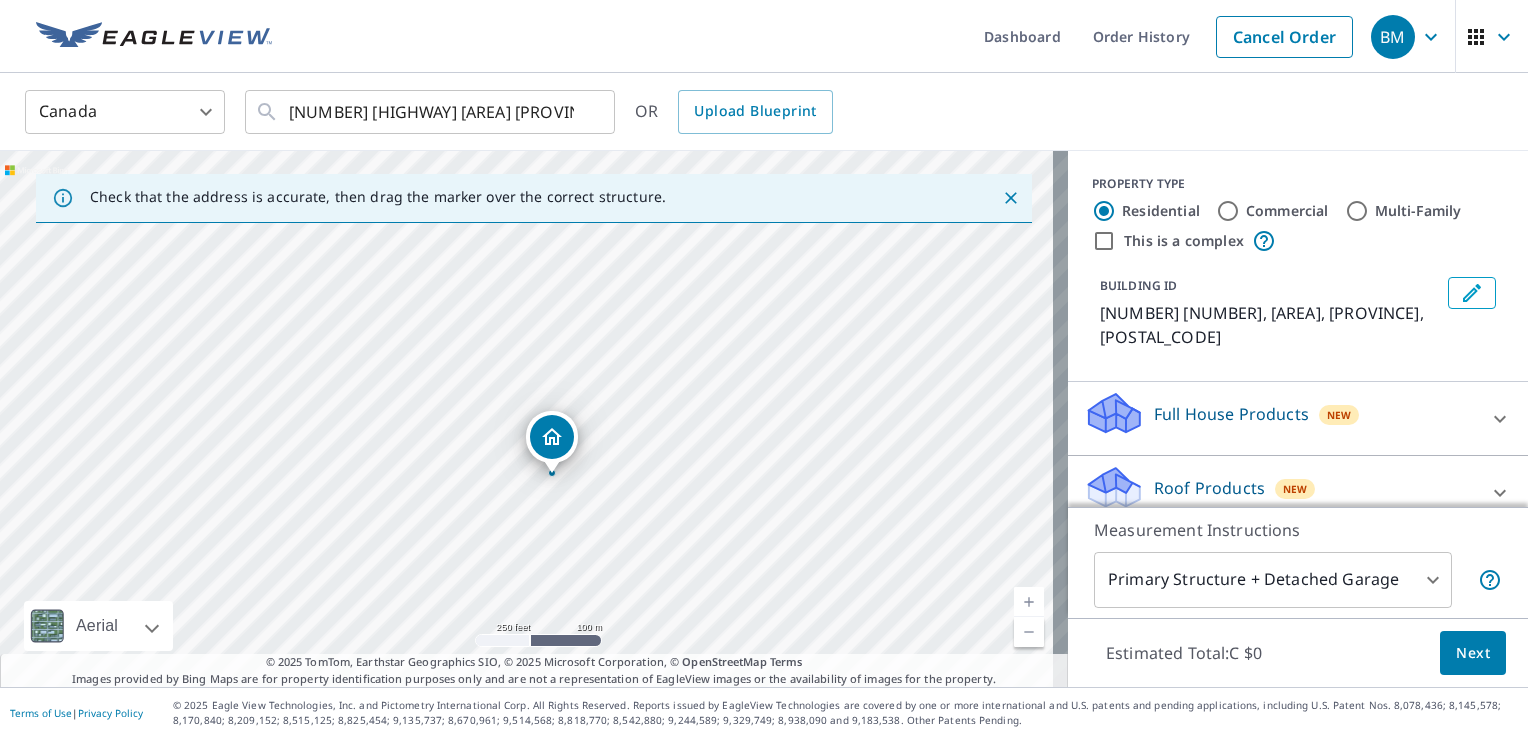 drag, startPoint x: 388, startPoint y: 405, endPoint x: 468, endPoint y: 496, distance: 121.16518 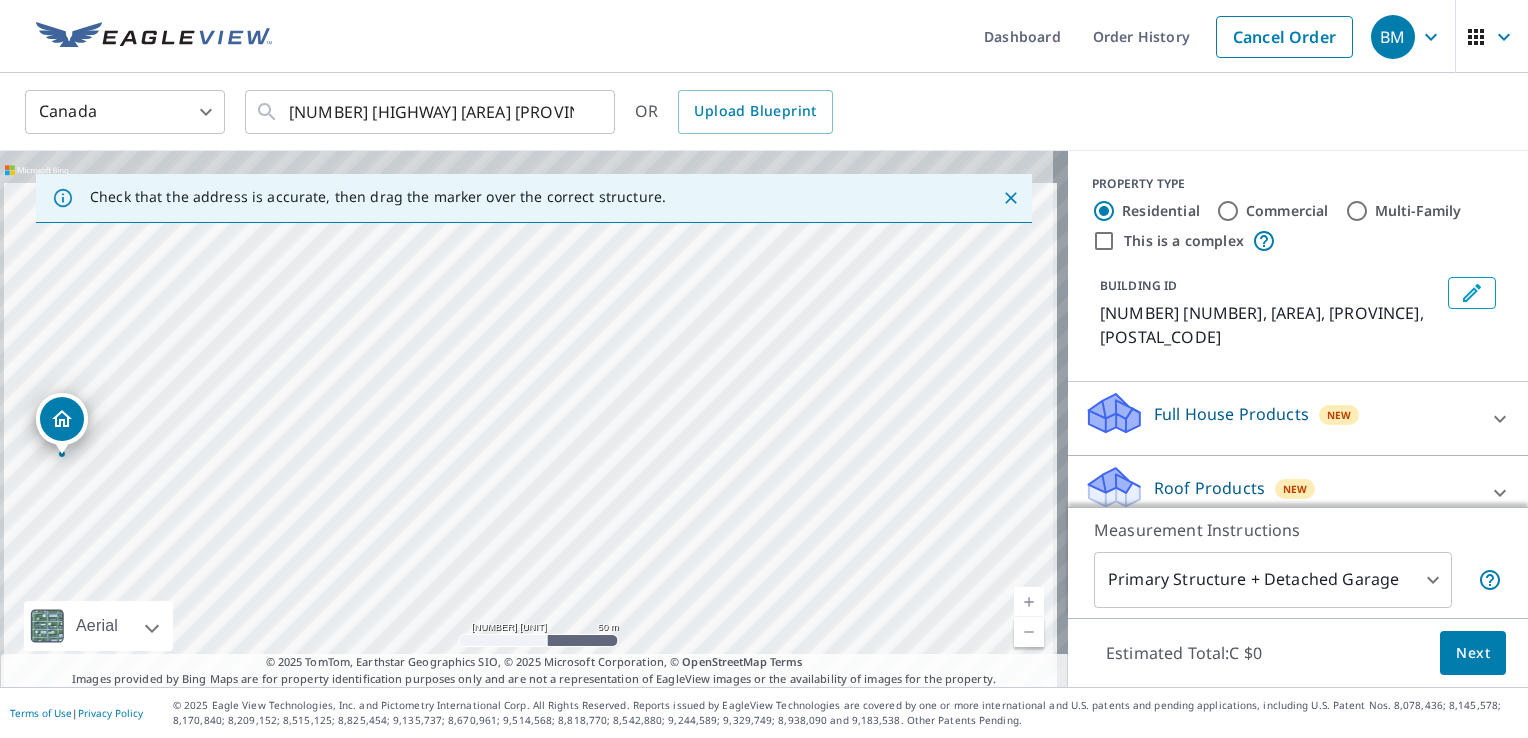 drag, startPoint x: 368, startPoint y: 374, endPoint x: 504, endPoint y: 454, distance: 157.78467 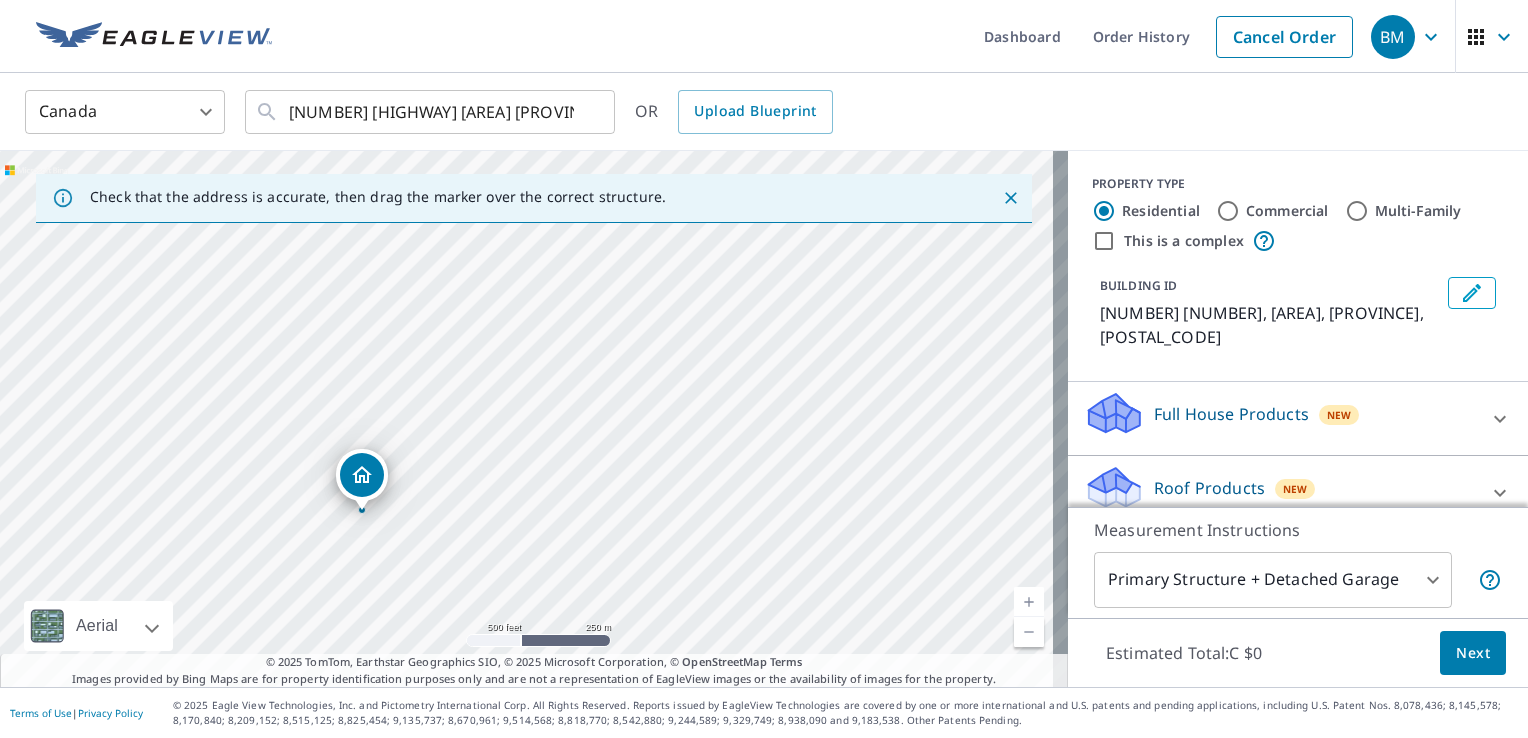 drag, startPoint x: 599, startPoint y: 384, endPoint x: 567, endPoint y: 446, distance: 69.77106 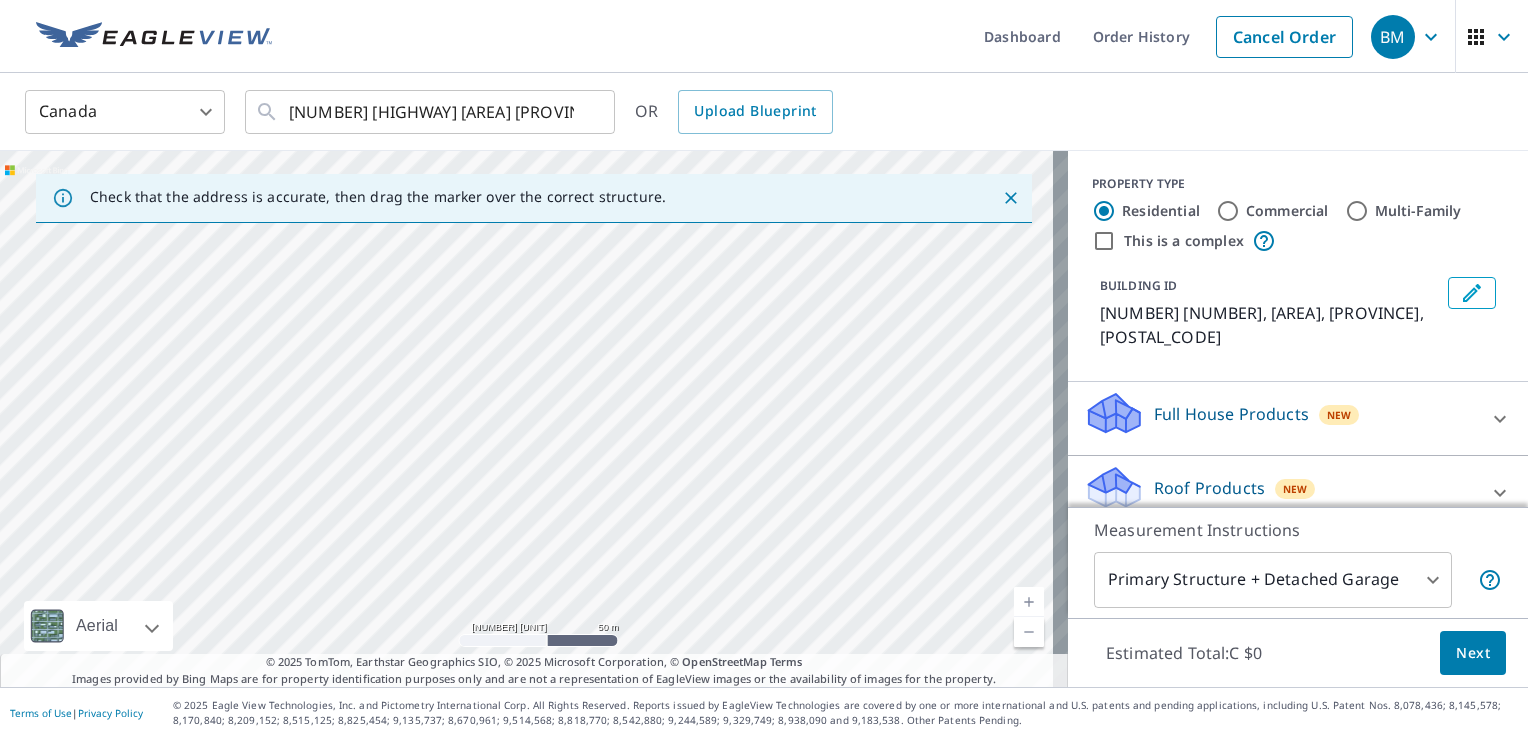 drag, startPoint x: 489, startPoint y: 446, endPoint x: 628, endPoint y: 268, distance: 225.84286 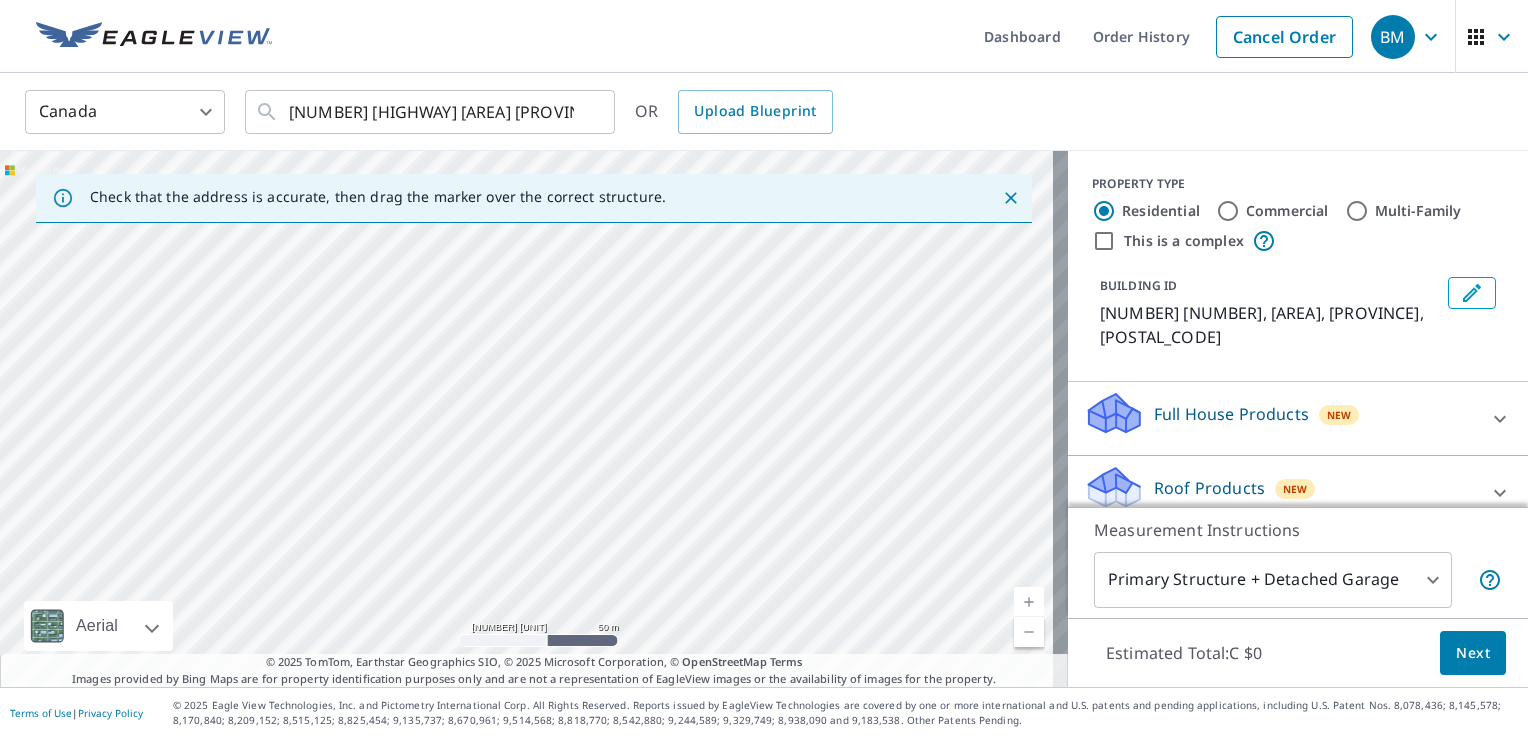 drag, startPoint x: 596, startPoint y: 400, endPoint x: 672, endPoint y: 326, distance: 106.07545 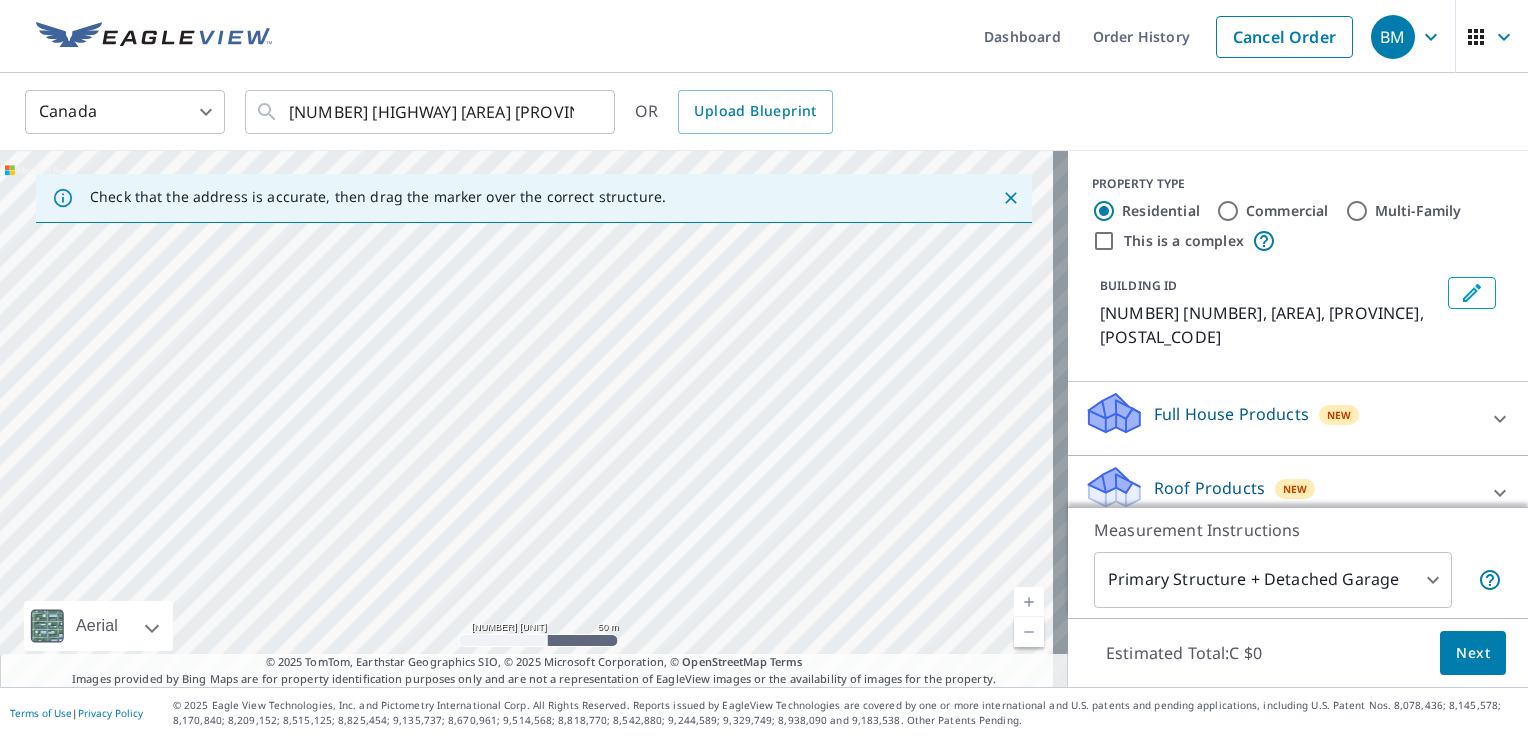 drag, startPoint x: 517, startPoint y: 479, endPoint x: 476, endPoint y: 330, distance: 154.53802 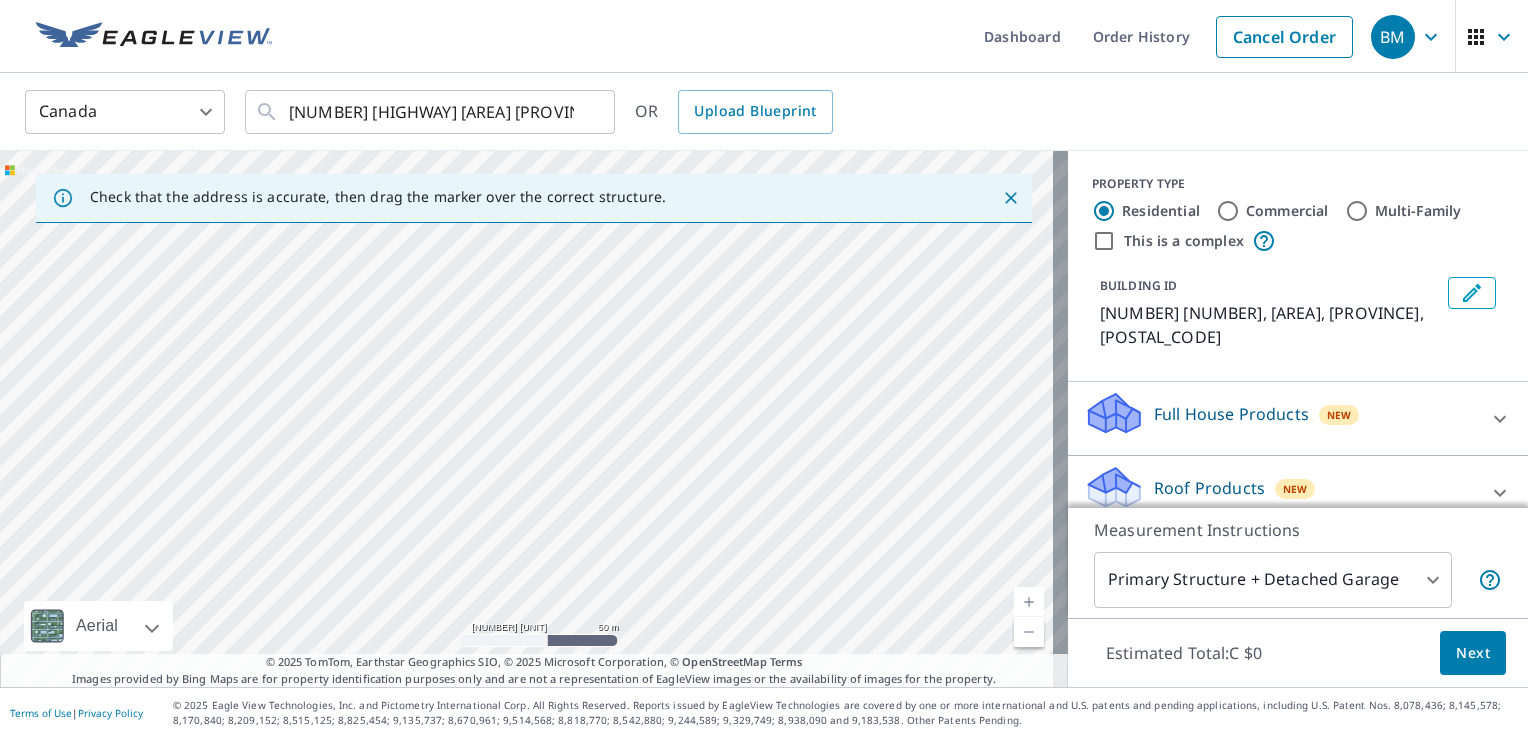 drag, startPoint x: 444, startPoint y: 378, endPoint x: 350, endPoint y: 613, distance: 253.10275 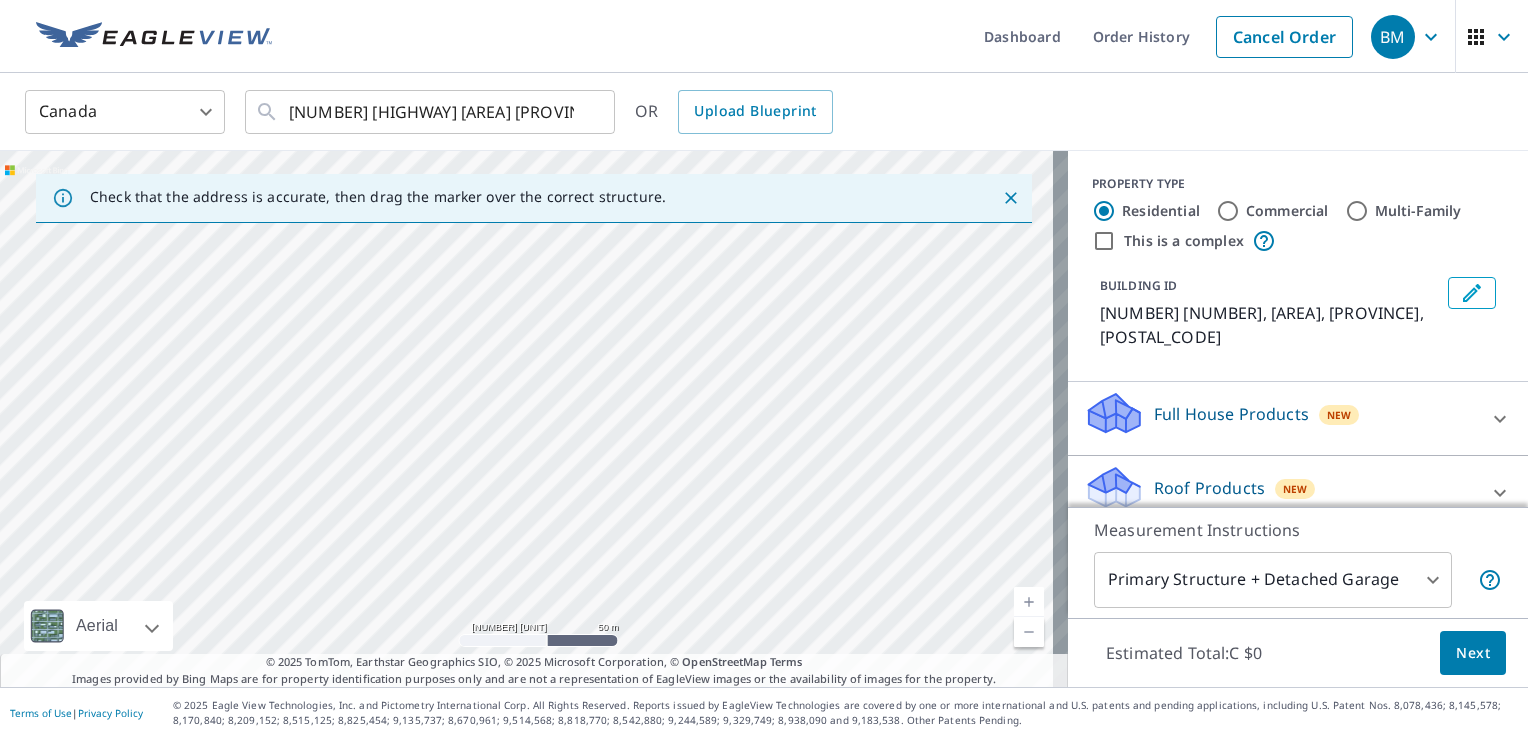 drag, startPoint x: 523, startPoint y: 362, endPoint x: 447, endPoint y: 442, distance: 110.34492 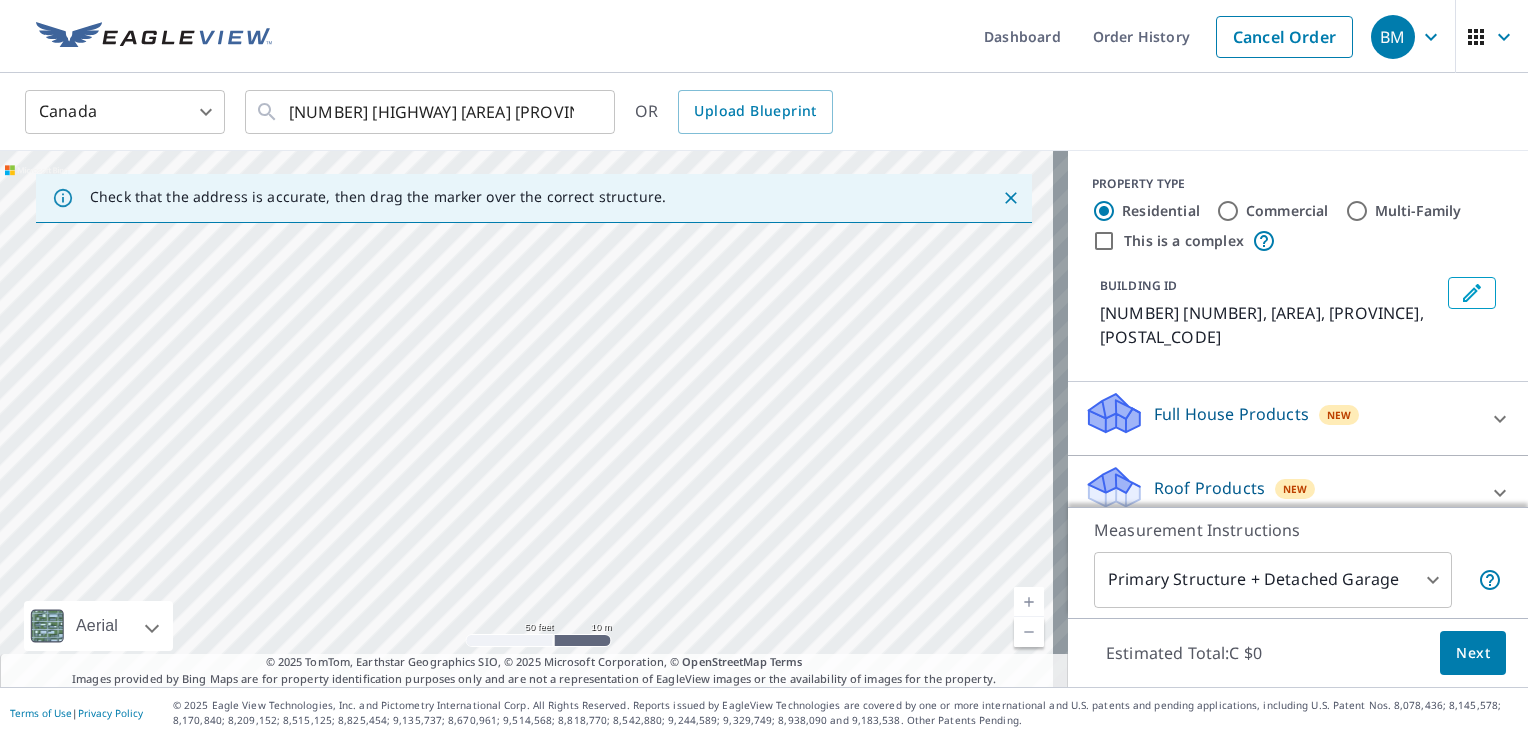 drag, startPoint x: 516, startPoint y: 359, endPoint x: 516, endPoint y: 404, distance: 45 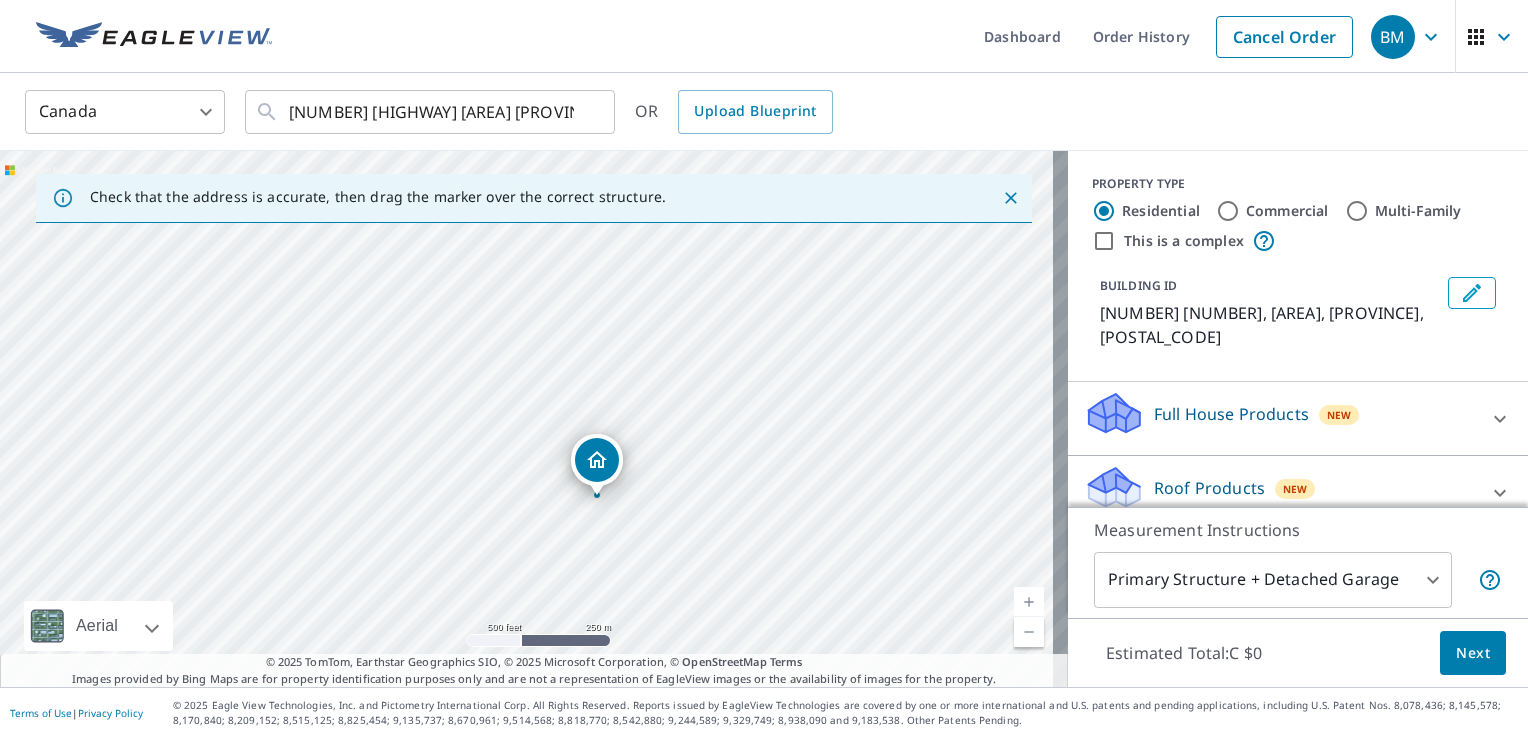 drag, startPoint x: 851, startPoint y: 369, endPoint x: 744, endPoint y: 361, distance: 107.298645 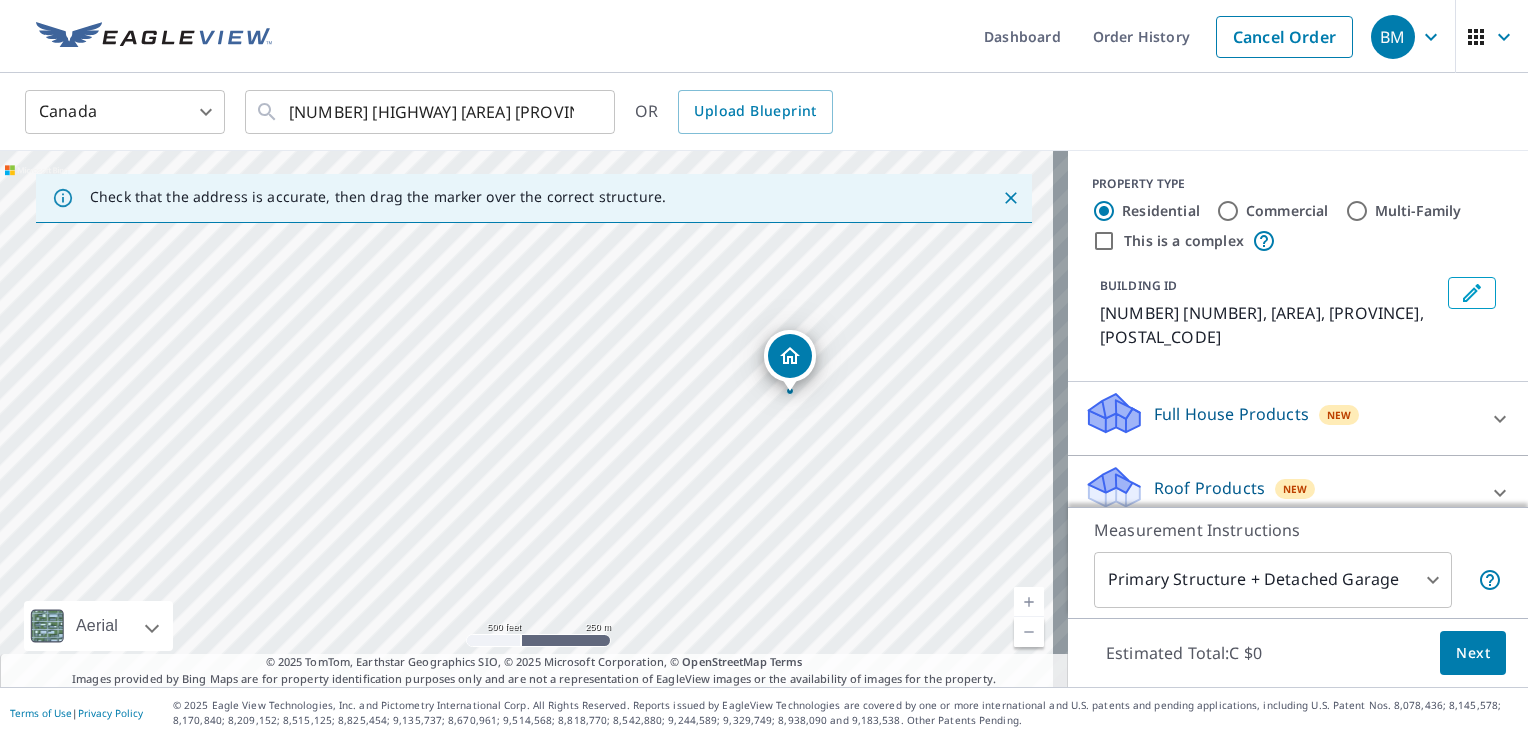 drag, startPoint x: 583, startPoint y: 460, endPoint x: 794, endPoint y: 351, distance: 237.49106 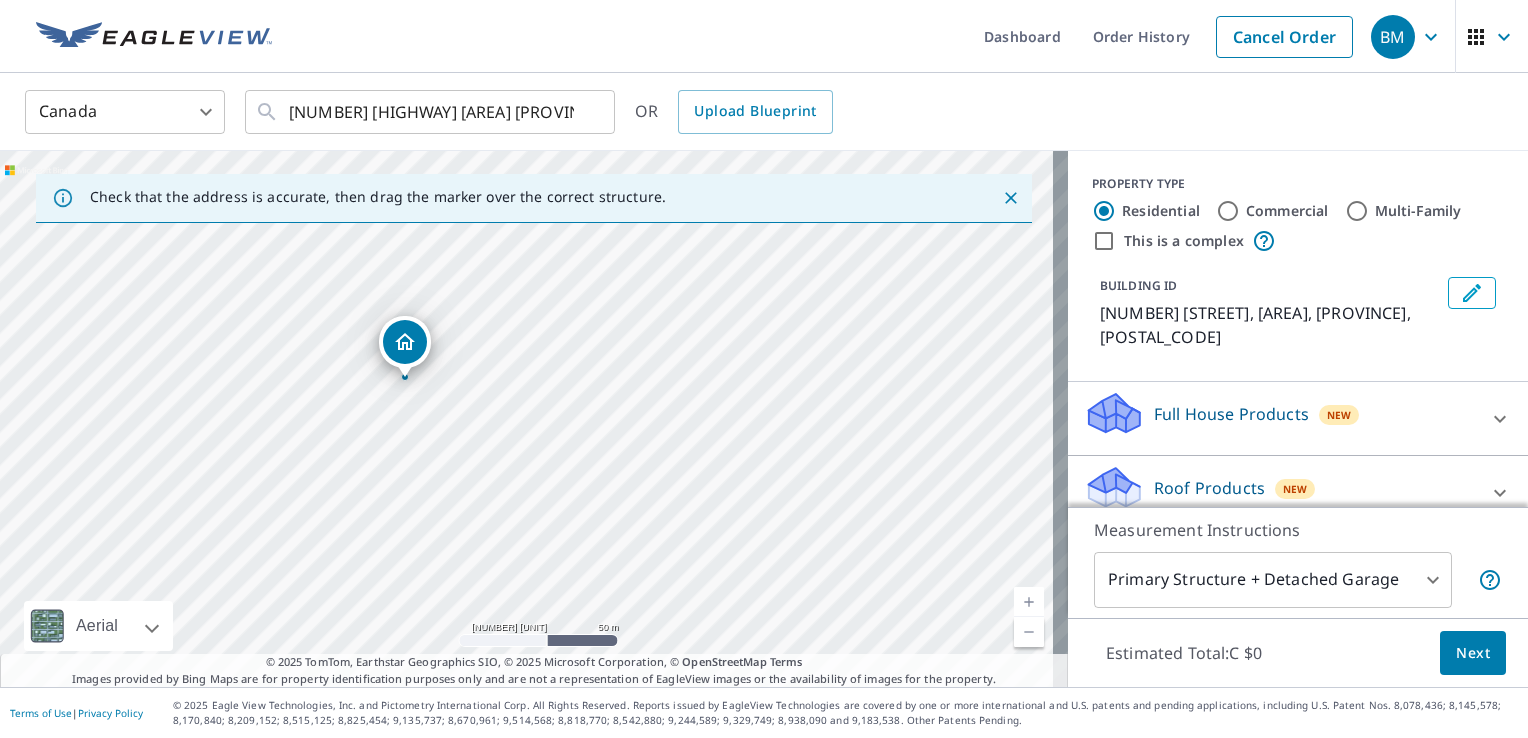 drag, startPoint x: 510, startPoint y: 424, endPoint x: 621, endPoint y: 466, distance: 118.680244 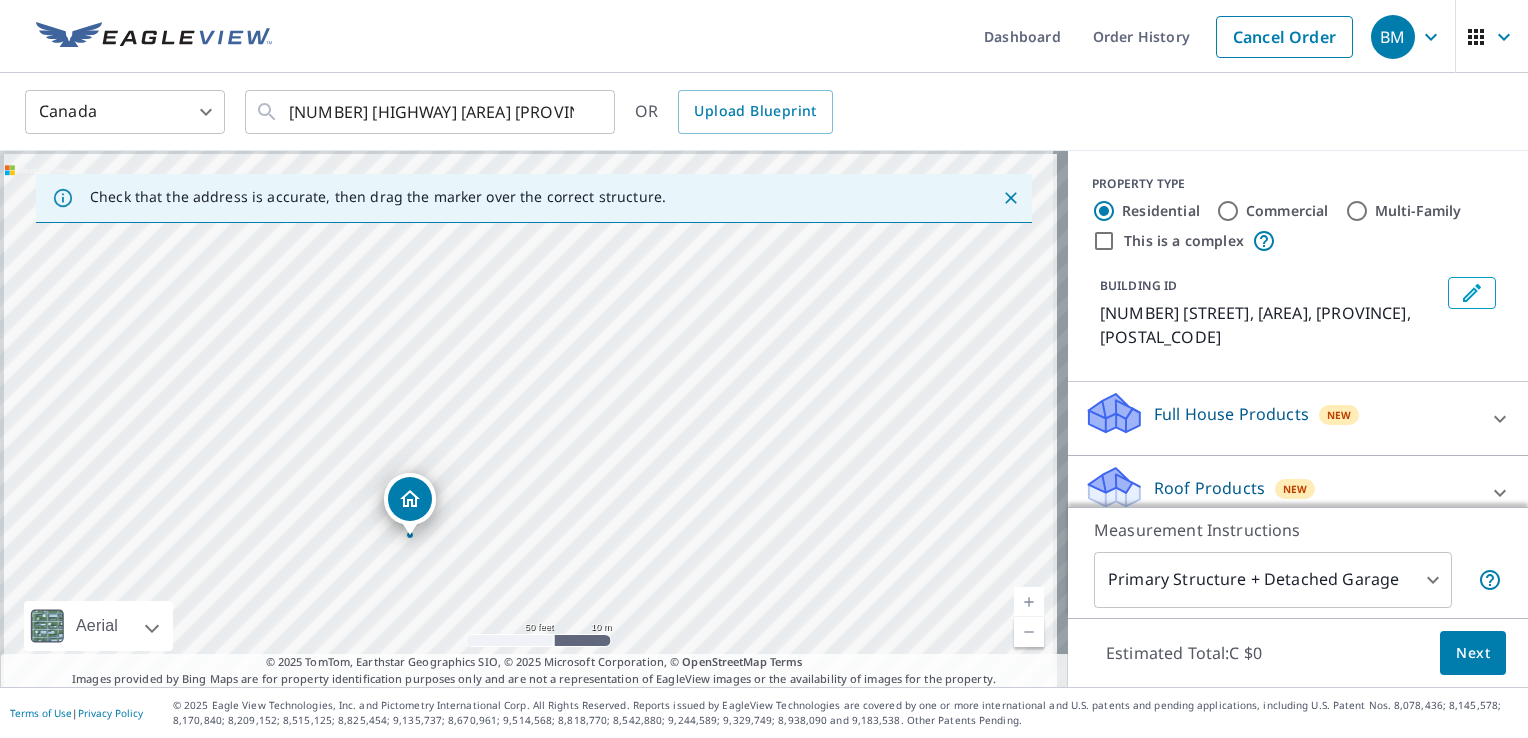 drag, startPoint x: 452, startPoint y: 375, endPoint x: 565, endPoint y: 472, distance: 148.9228 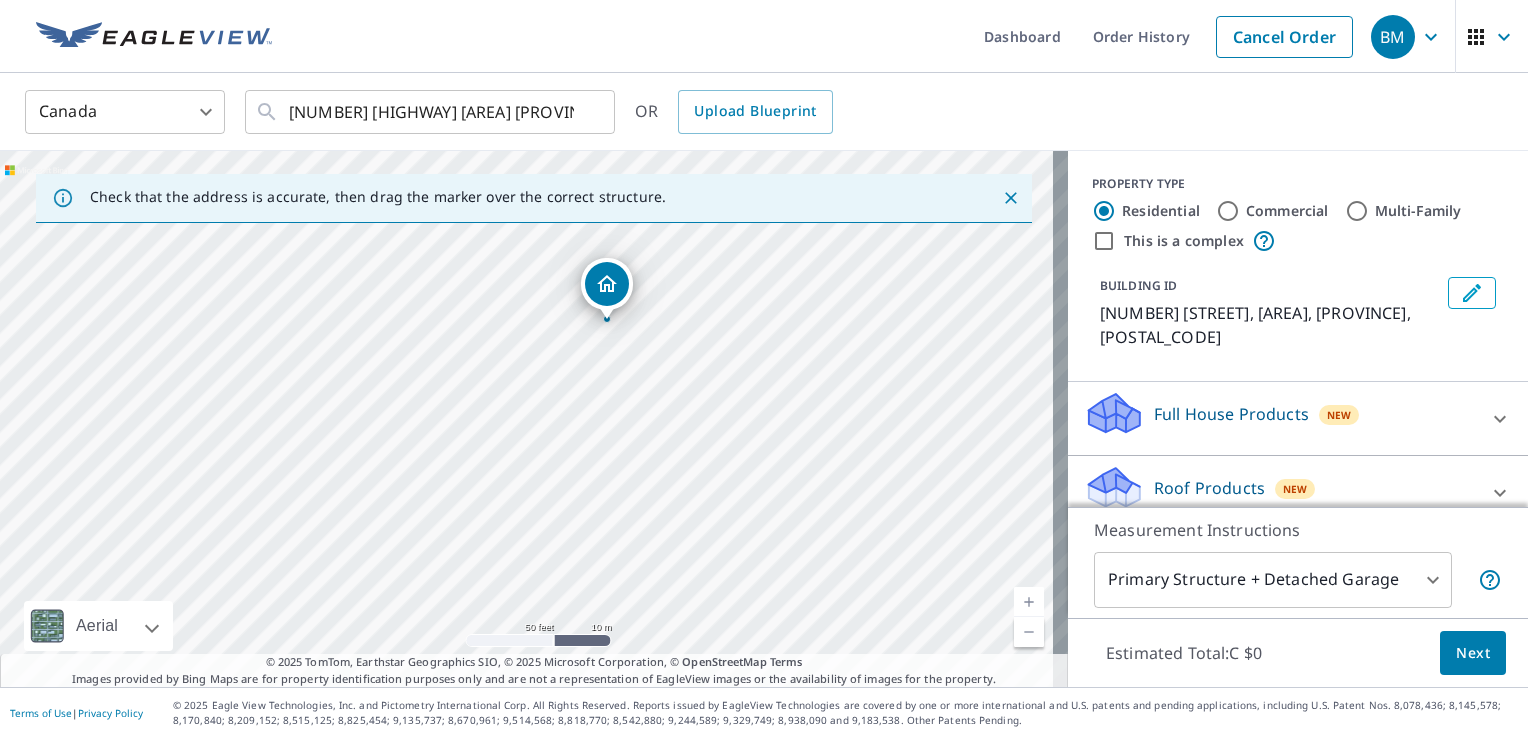 drag, startPoint x: 408, startPoint y: 513, endPoint x: 604, endPoint y: 297, distance: 291.67105 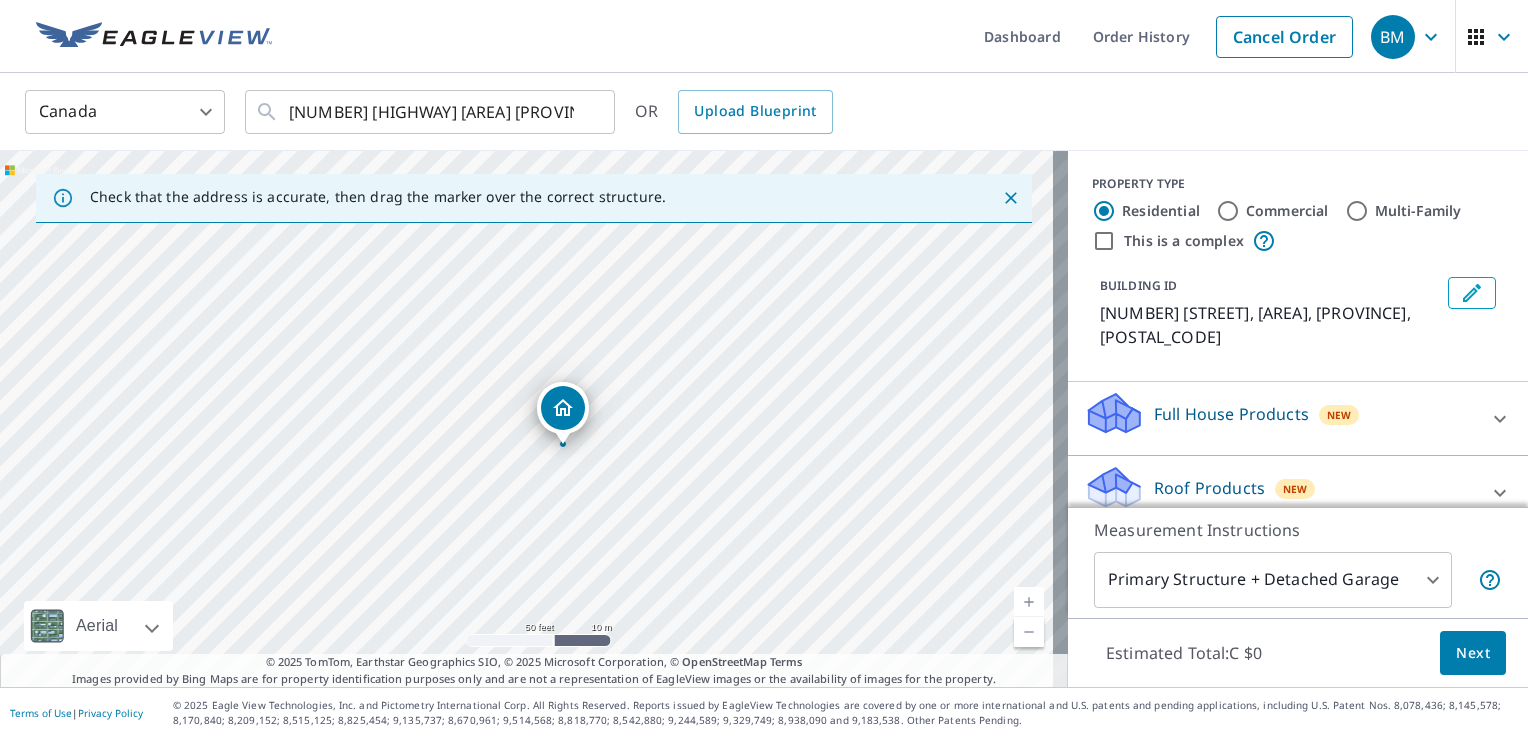 drag, startPoint x: 644, startPoint y: 485, endPoint x: 702, endPoint y: 532, distance: 74.65253 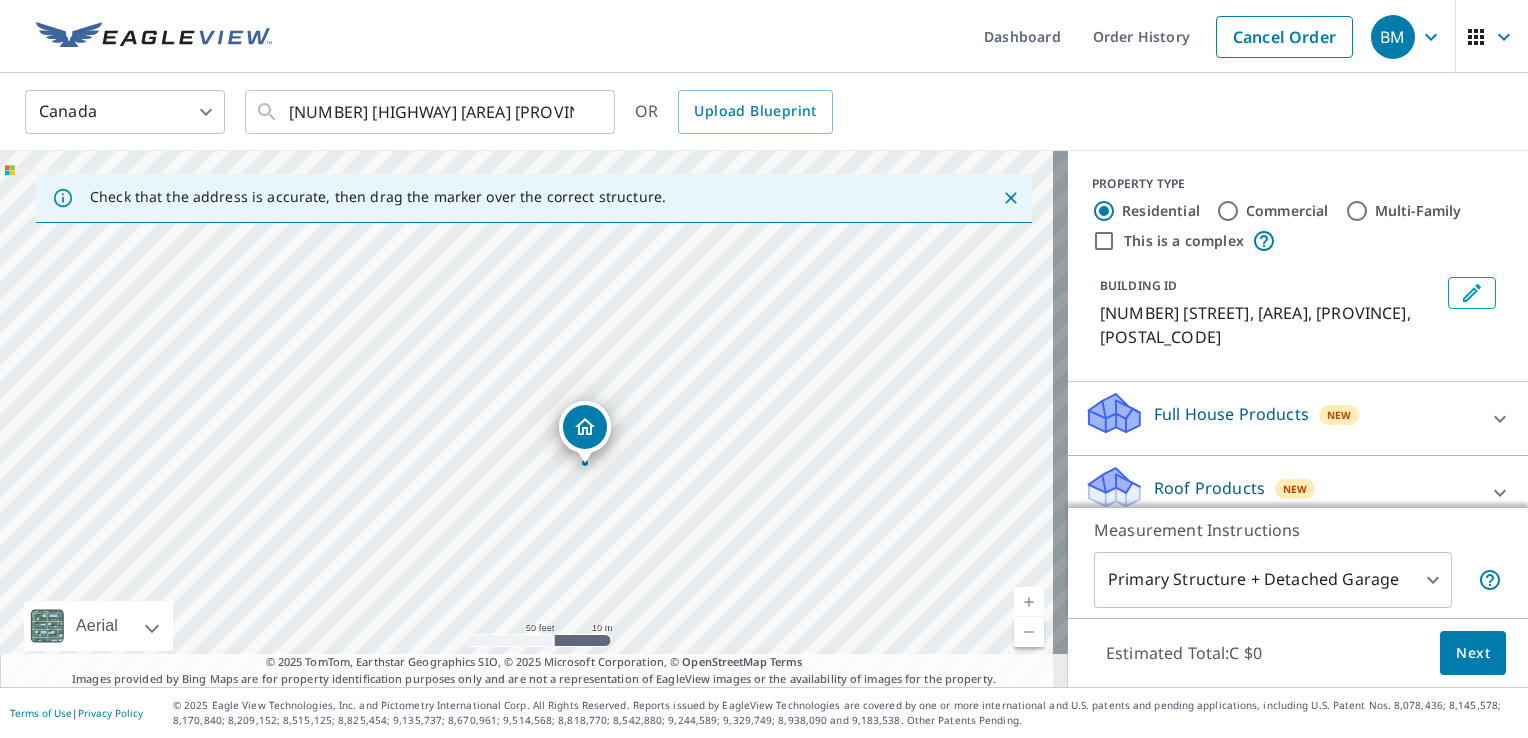 scroll, scrollTop: 76, scrollLeft: 0, axis: vertical 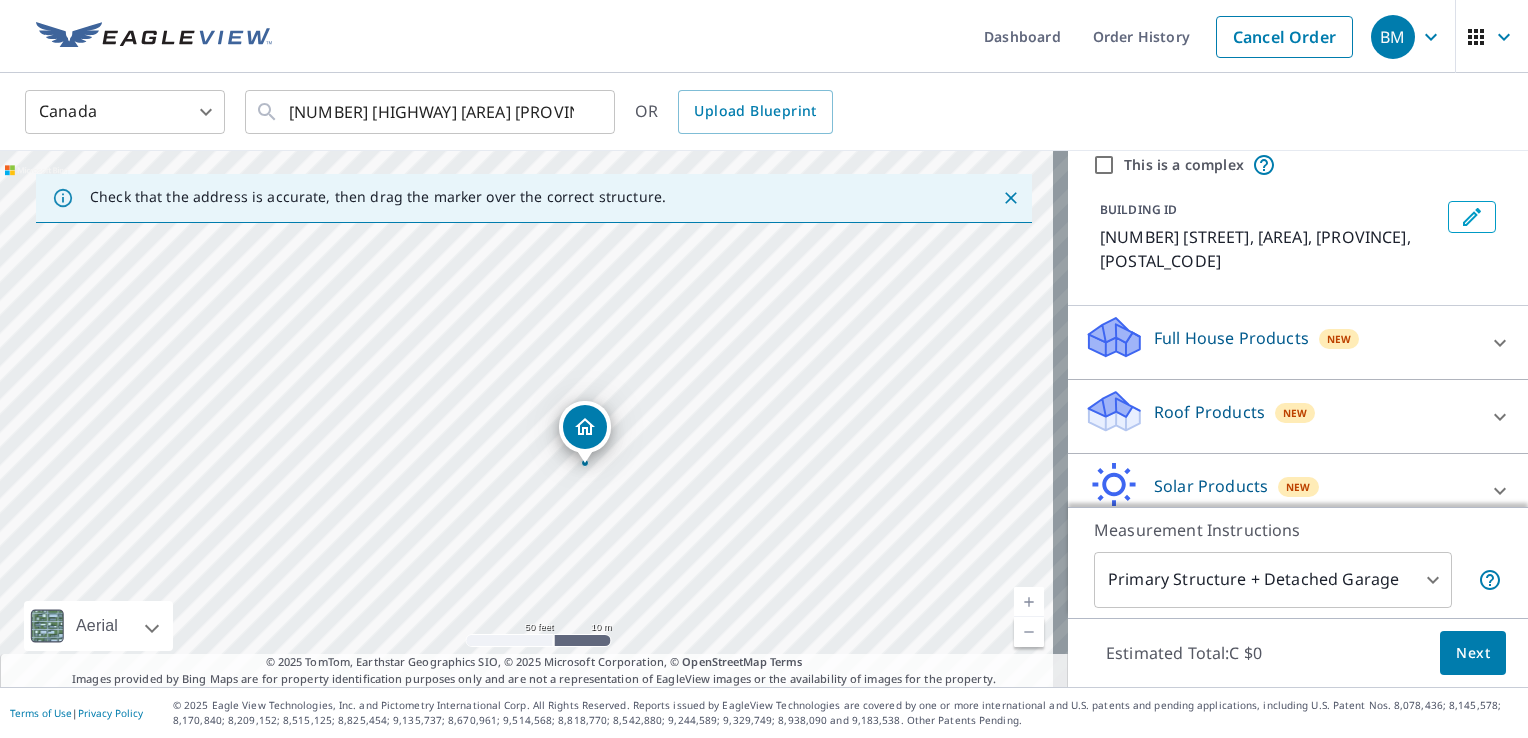 click on "New" at bounding box center (1295, 413) 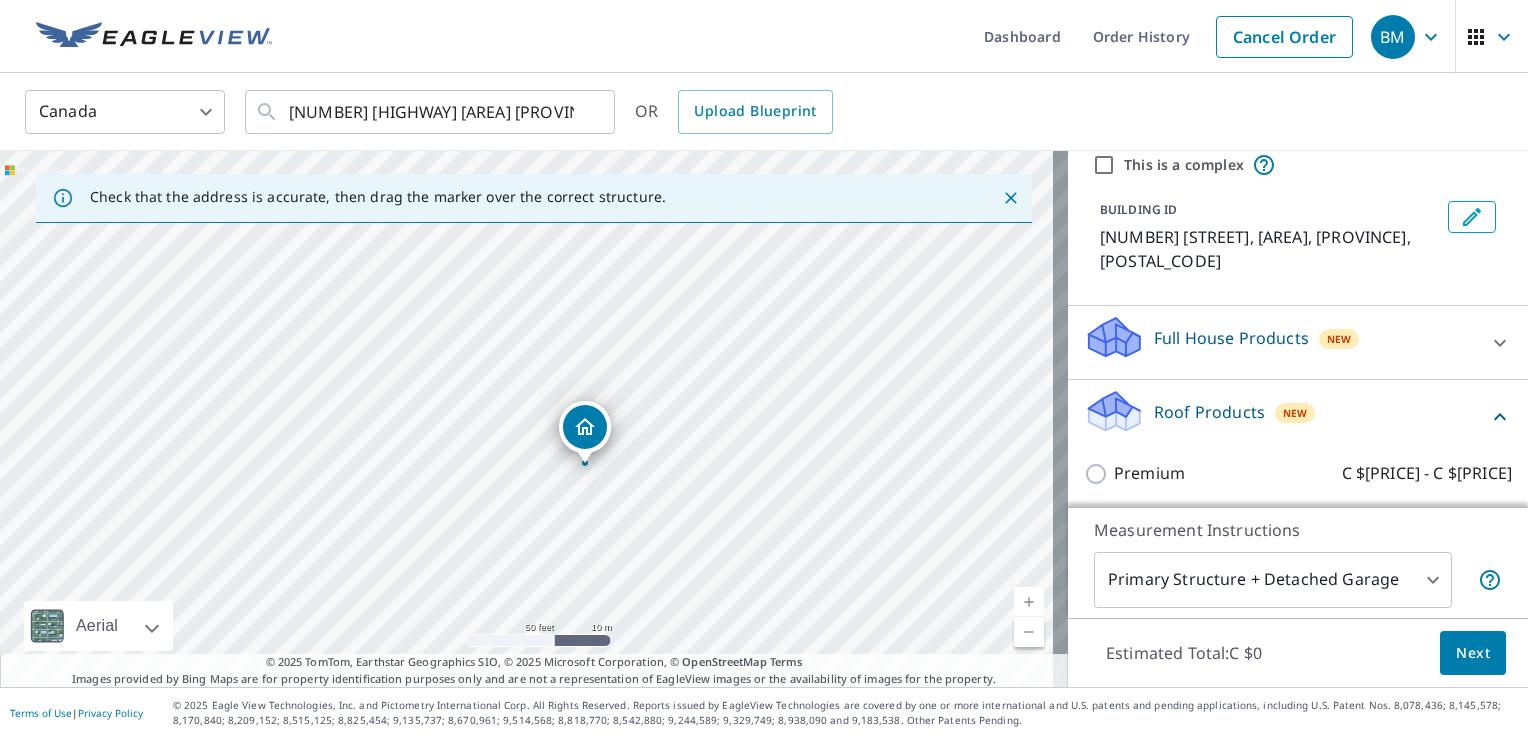 scroll, scrollTop: 248, scrollLeft: 0, axis: vertical 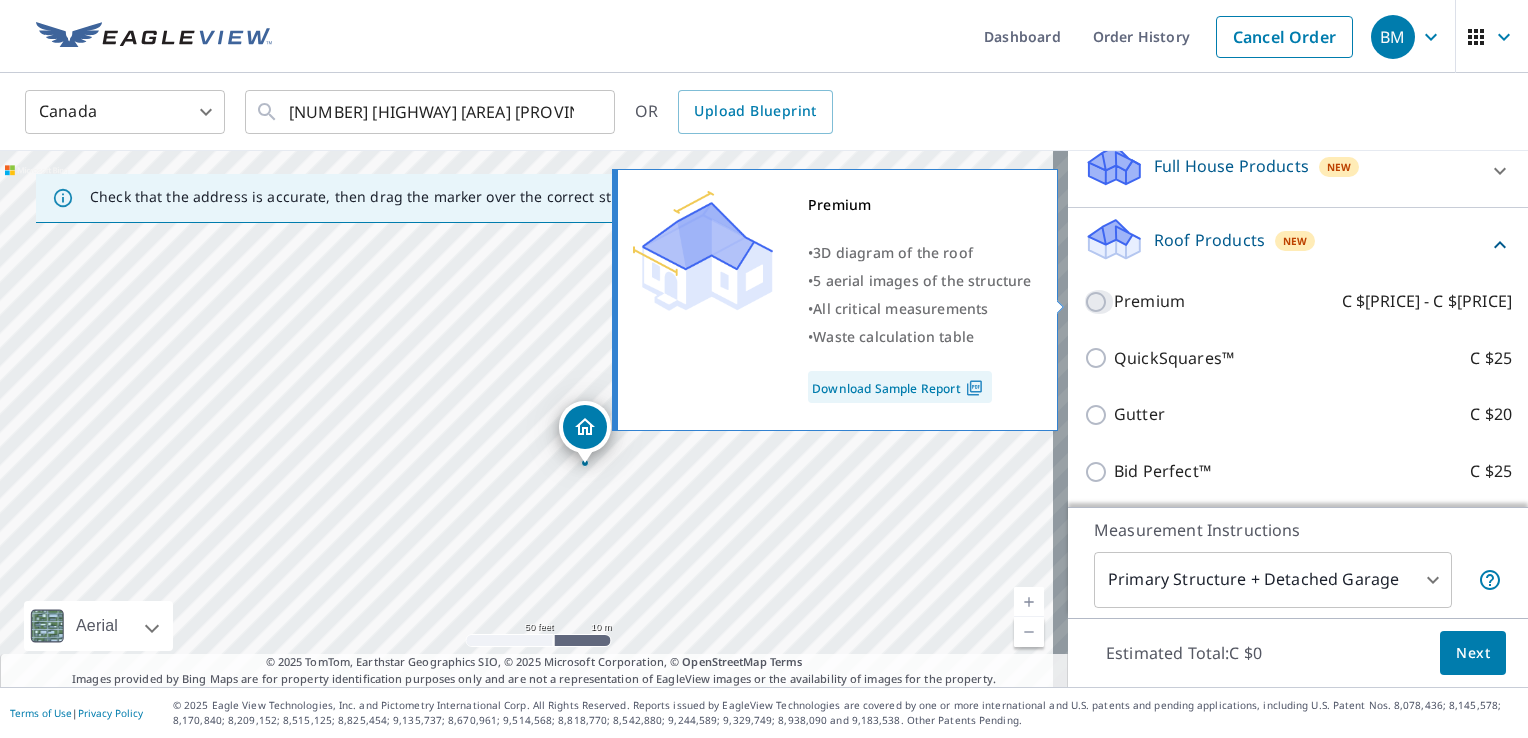 click on "Premium C $35 - C $110" at bounding box center [1099, 302] 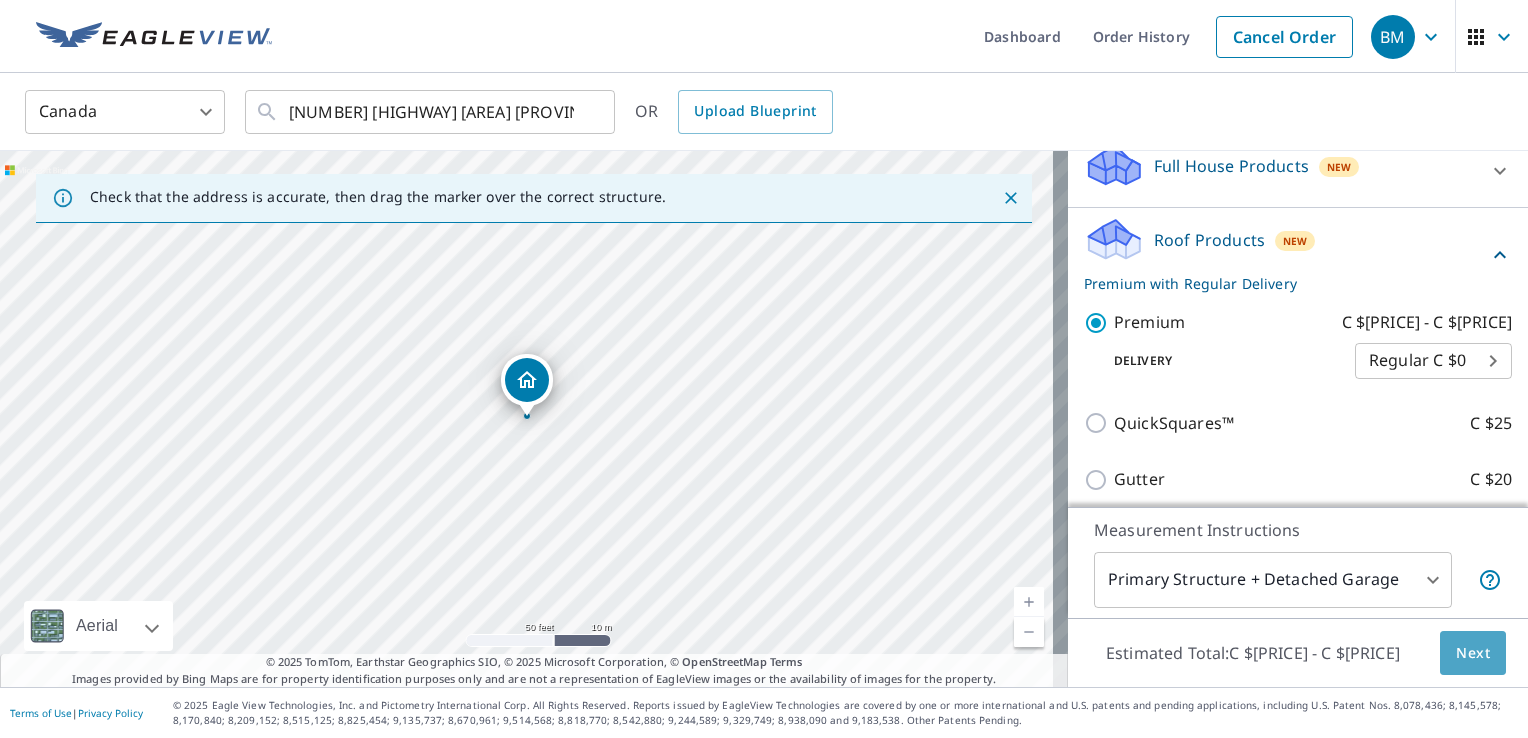 click on "Next" at bounding box center (1473, 653) 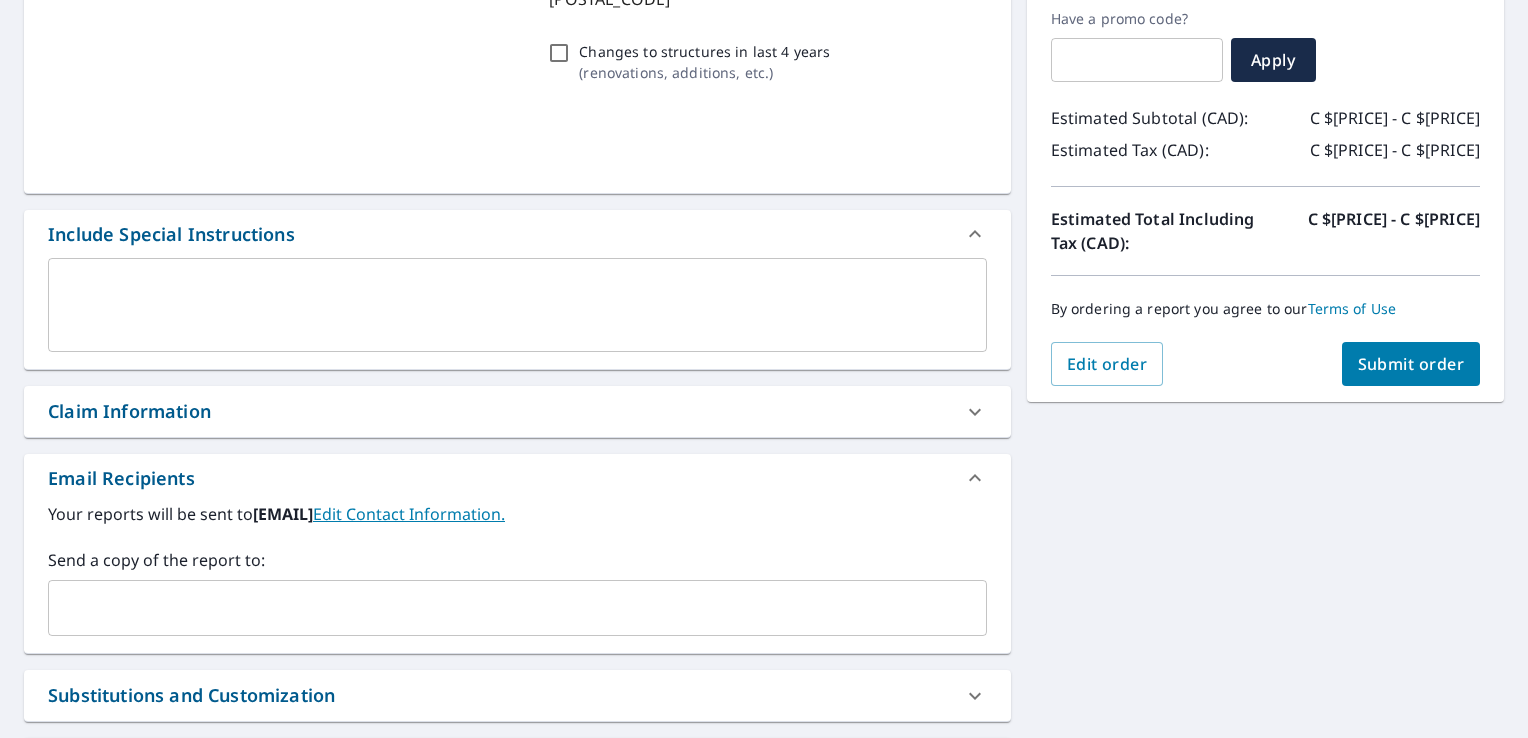 scroll, scrollTop: 343, scrollLeft: 0, axis: vertical 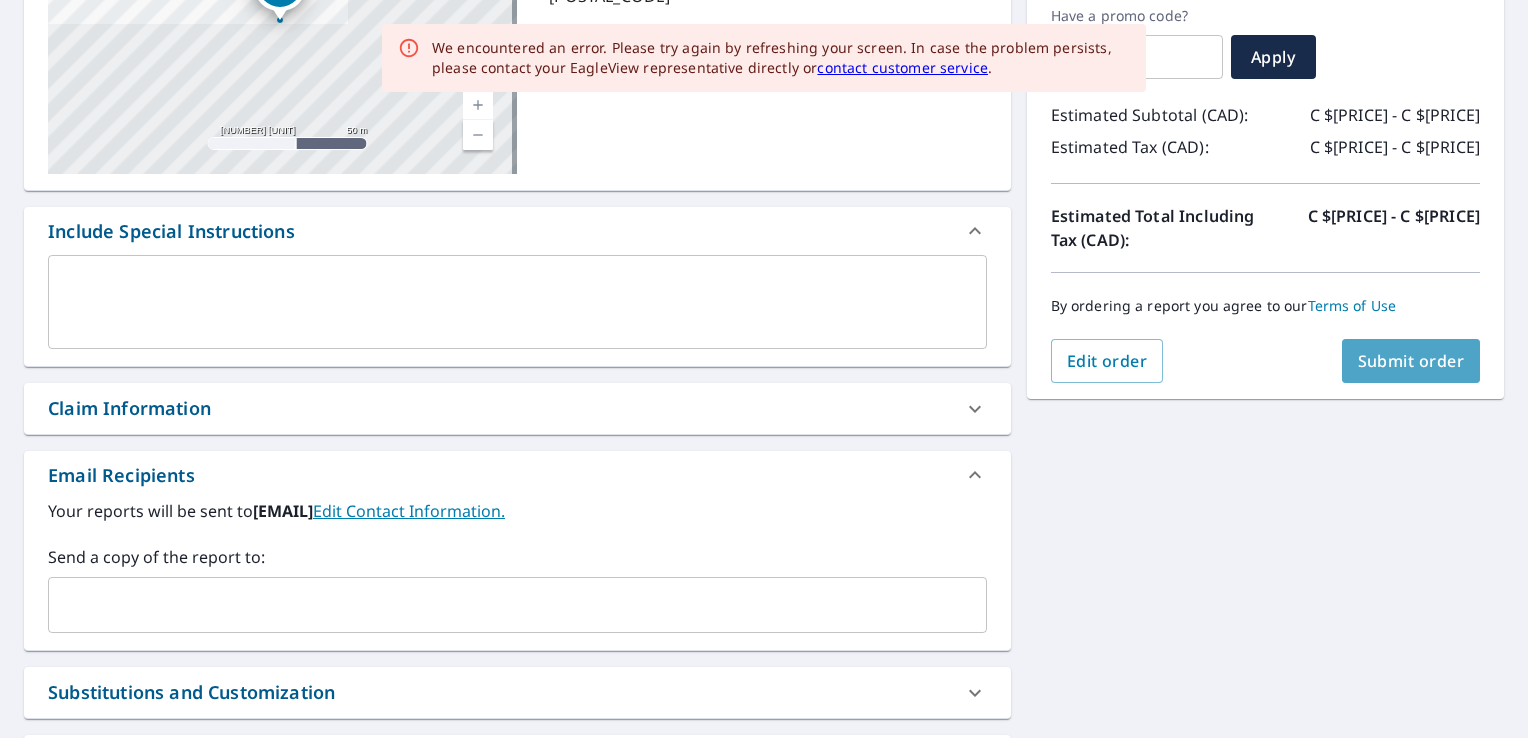 click on "Submit order" at bounding box center [1411, 361] 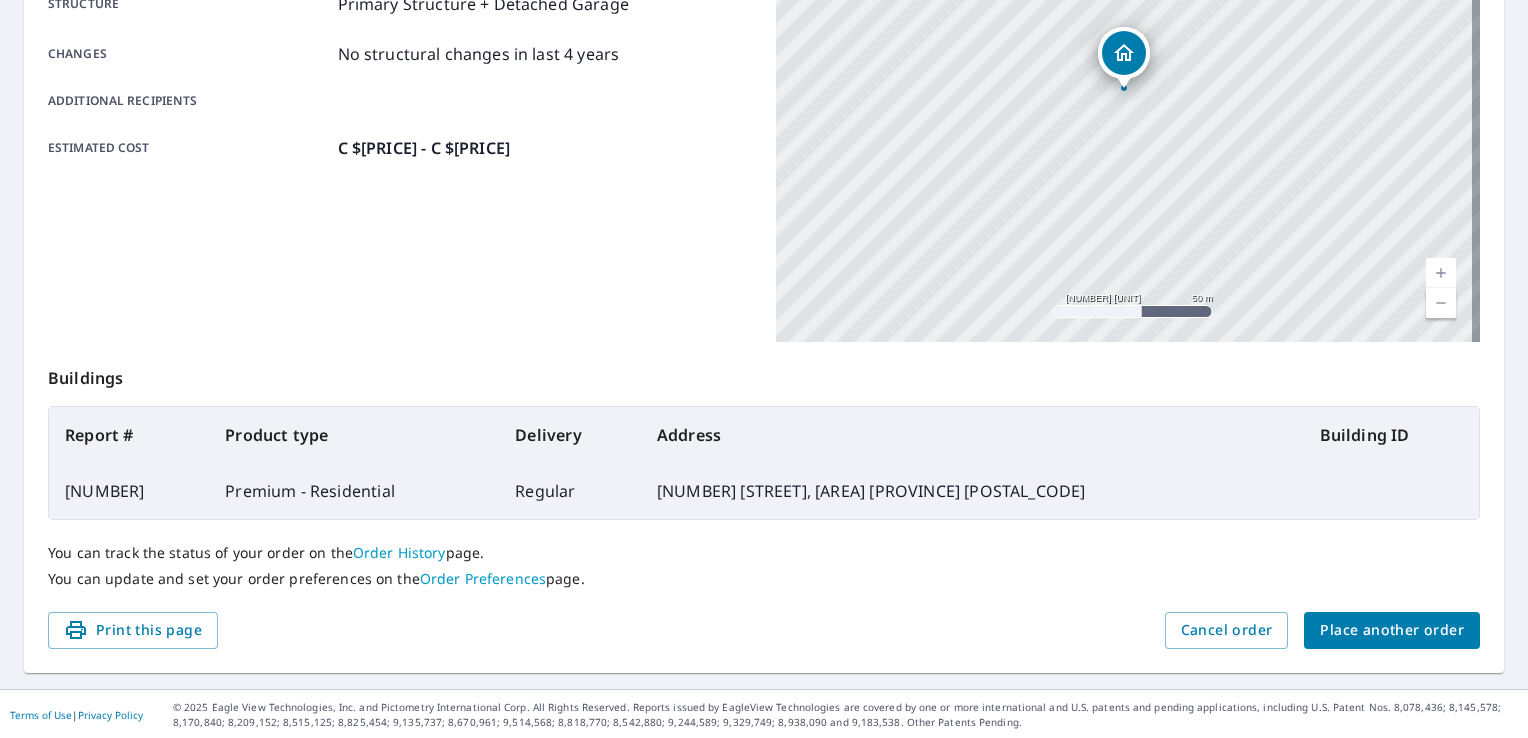 scroll, scrollTop: 0, scrollLeft: 0, axis: both 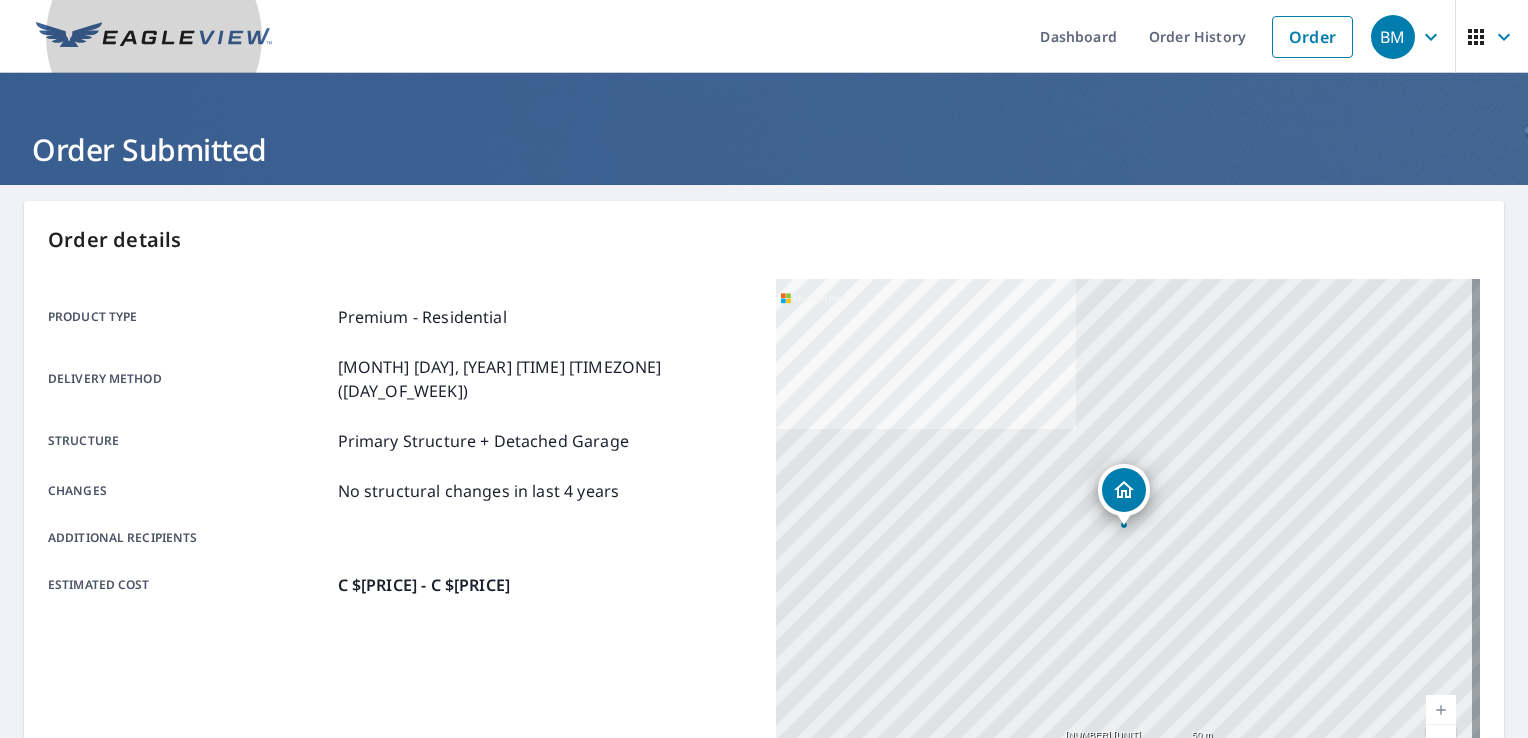 click at bounding box center (154, 36) 